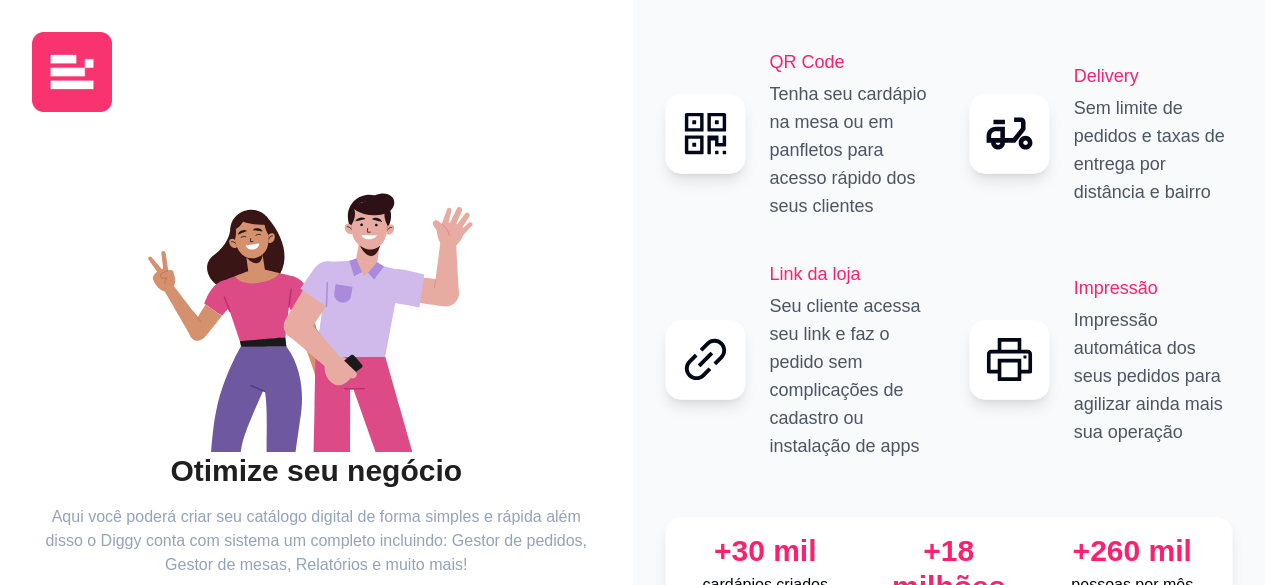 scroll, scrollTop: 144, scrollLeft: 0, axis: vertical 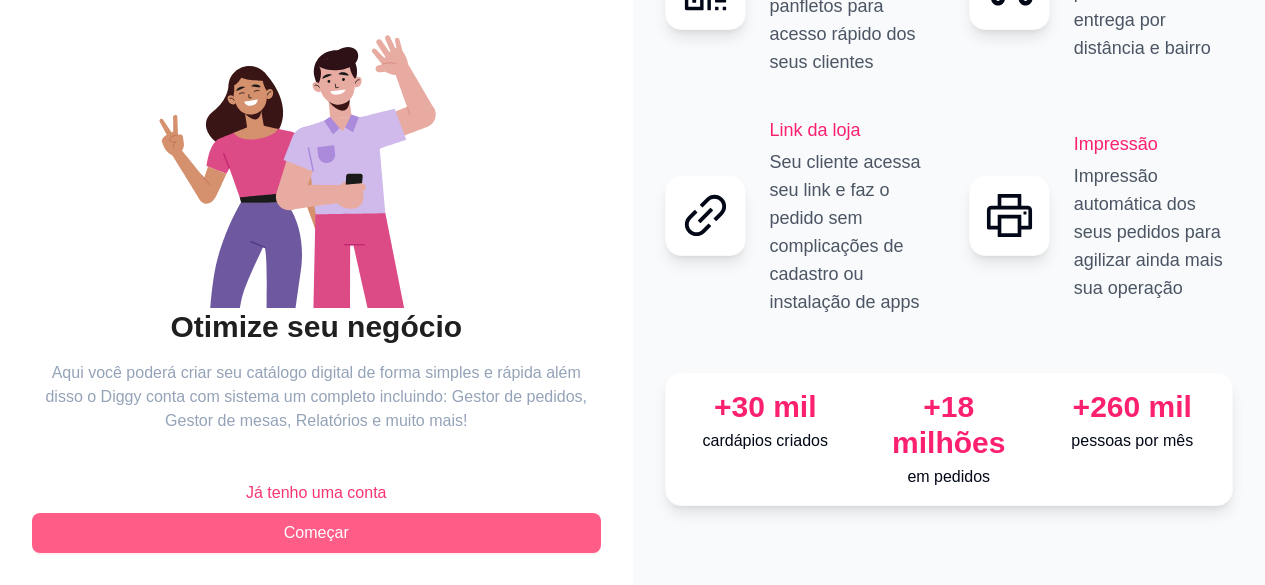 click on "Começar" at bounding box center [316, 533] 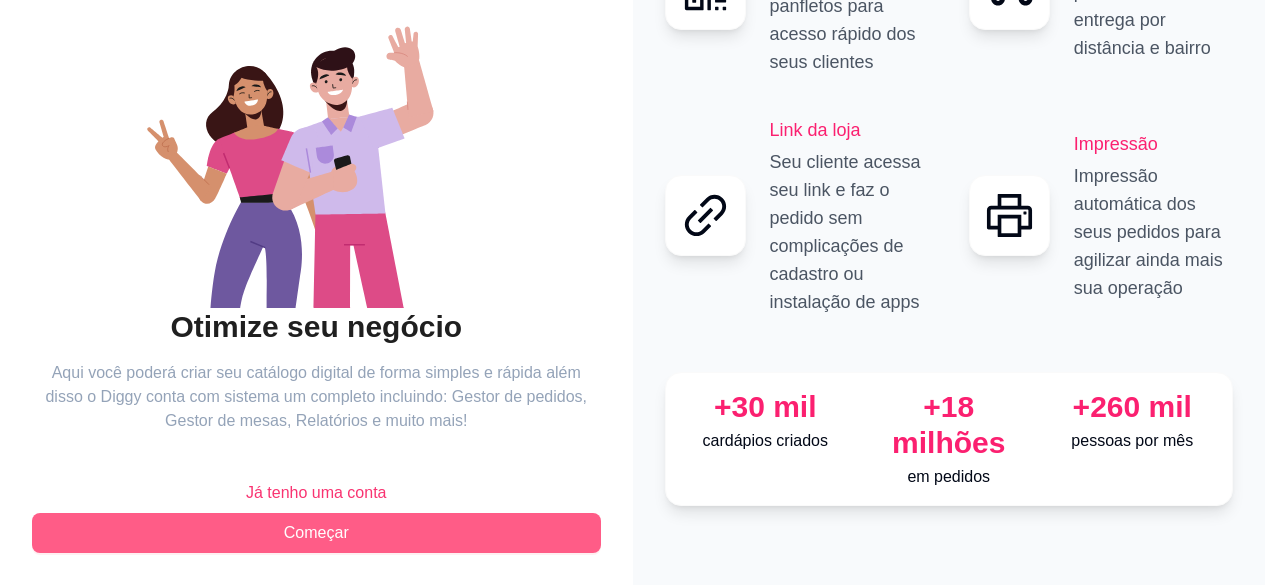 scroll, scrollTop: 77, scrollLeft: 0, axis: vertical 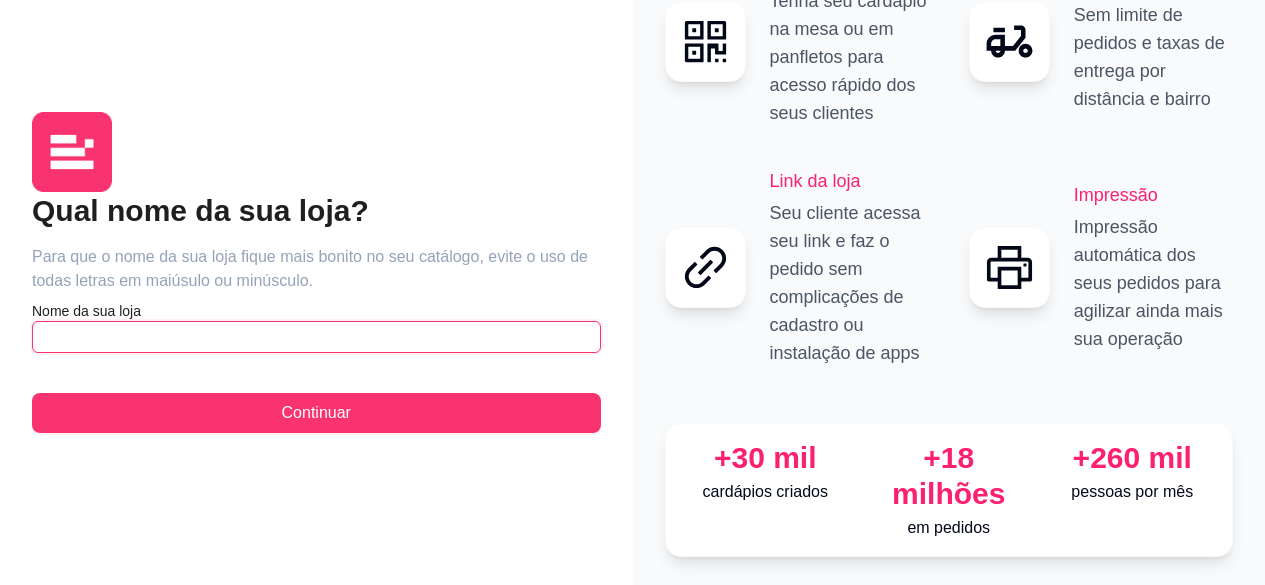 click at bounding box center (316, 337) 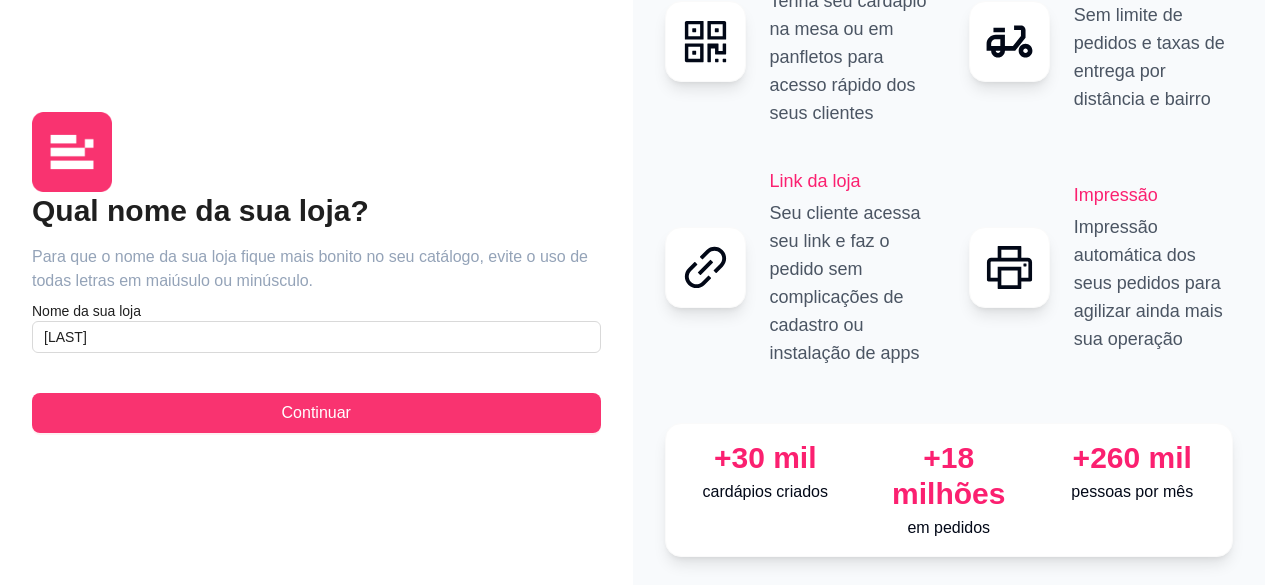 drag, startPoint x: 97, startPoint y: 322, endPoint x: 534, endPoint y: 2, distance: 541.6355 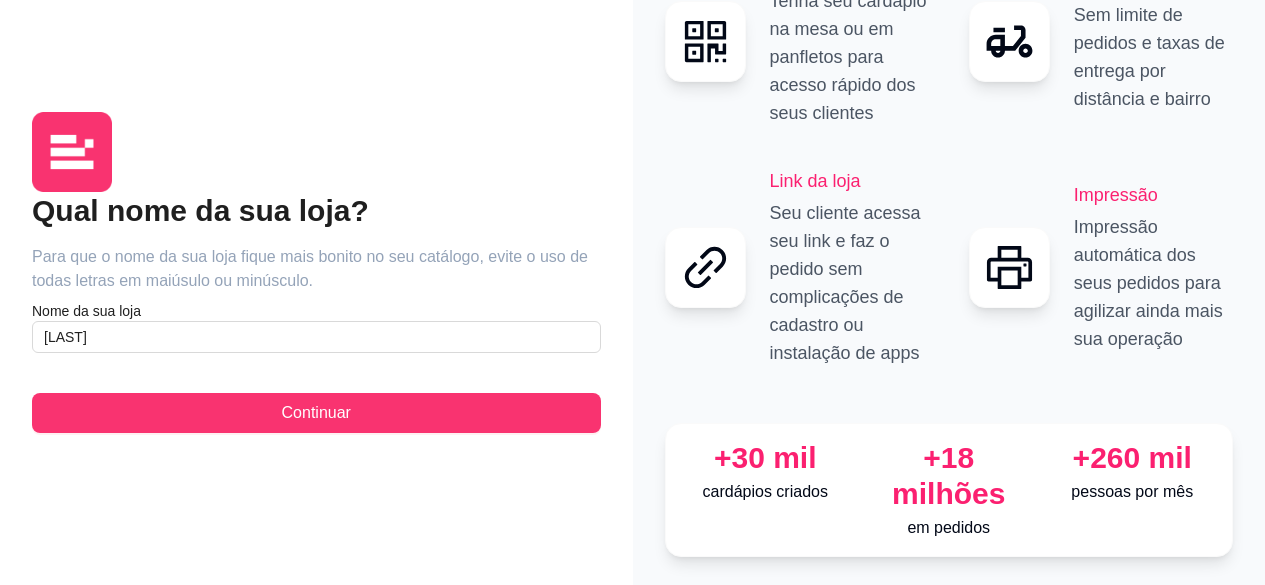 click on "Qual nome da sua loja? Para que o nome da sua loja fique mais bonito no seu catálogo, evite o uso de todas letras em maiúsulo ou minúsculo. Nome da sua loja [STORENAME] Continuar" at bounding box center (316, 272) 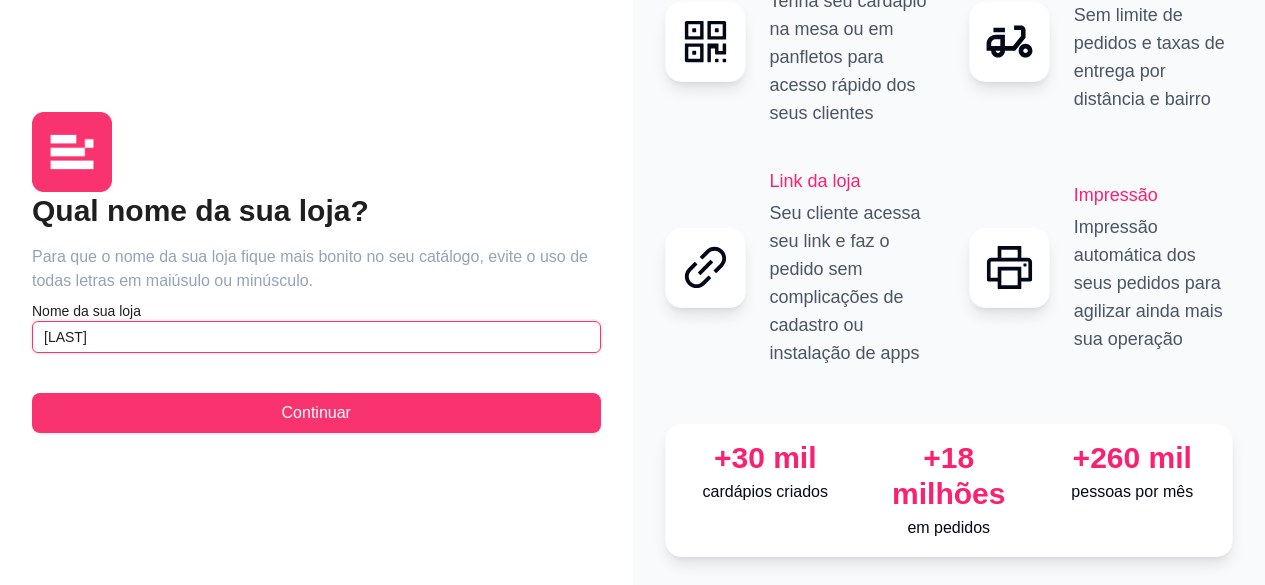 click on "[LAST]" at bounding box center [316, 337] 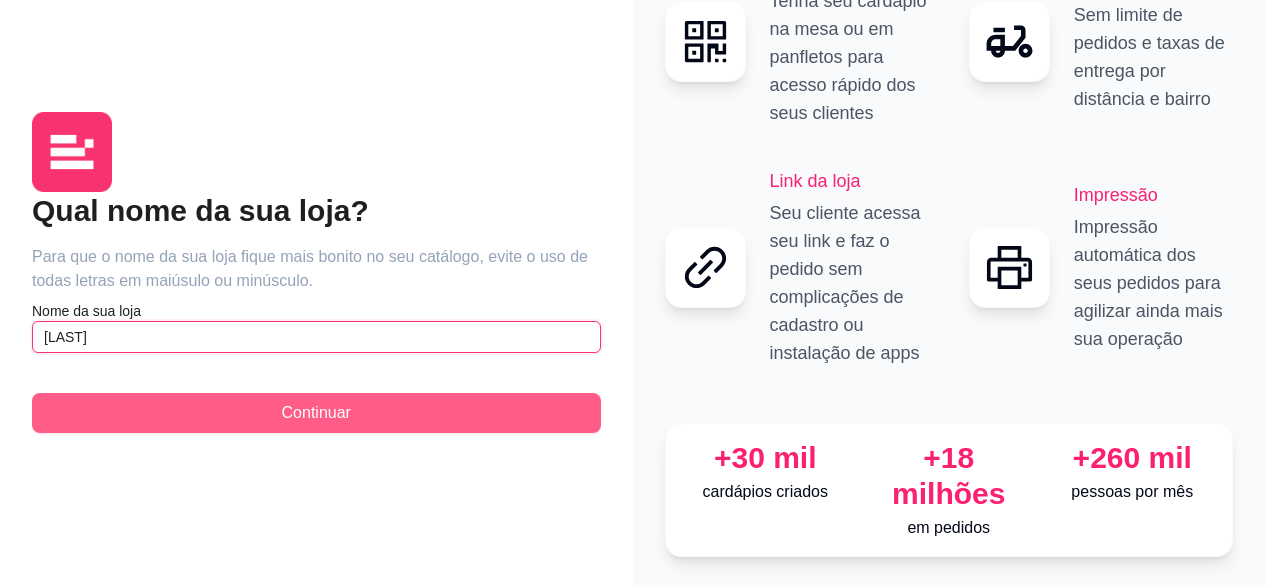 type on "[LAST]" 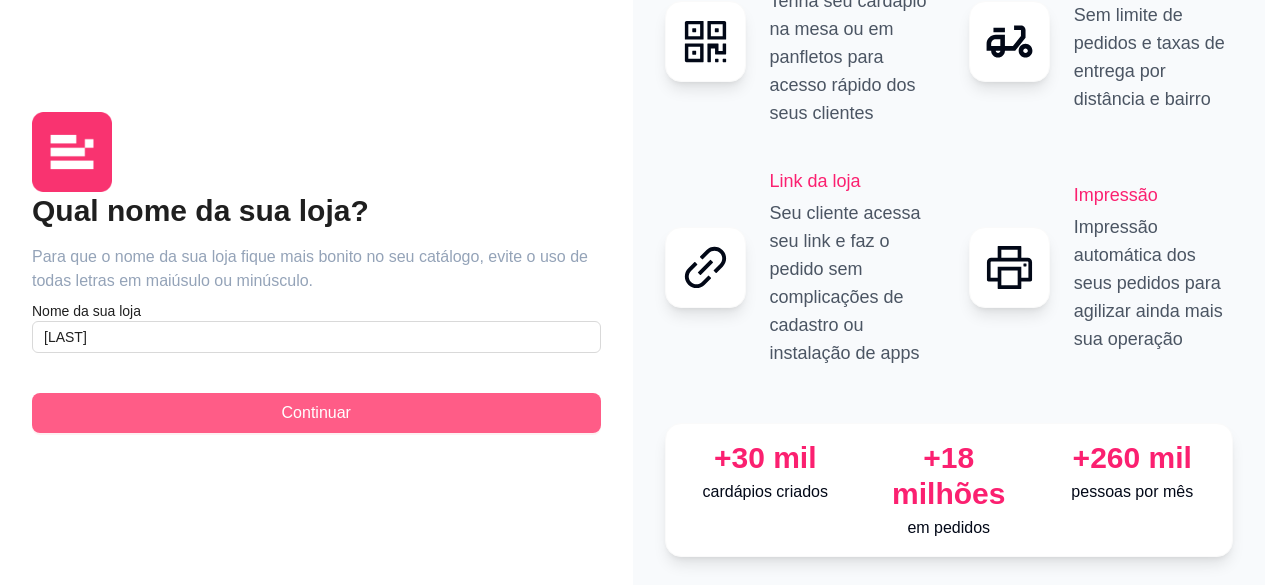 click on "Continuar" at bounding box center [316, 413] 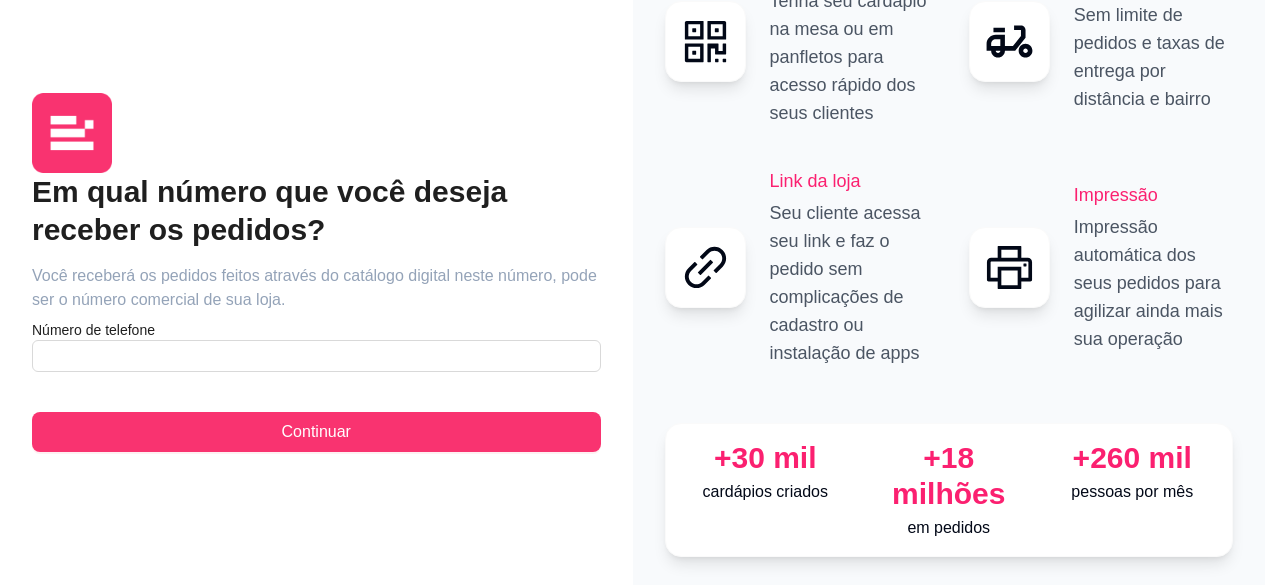 scroll, scrollTop: 58, scrollLeft: 0, axis: vertical 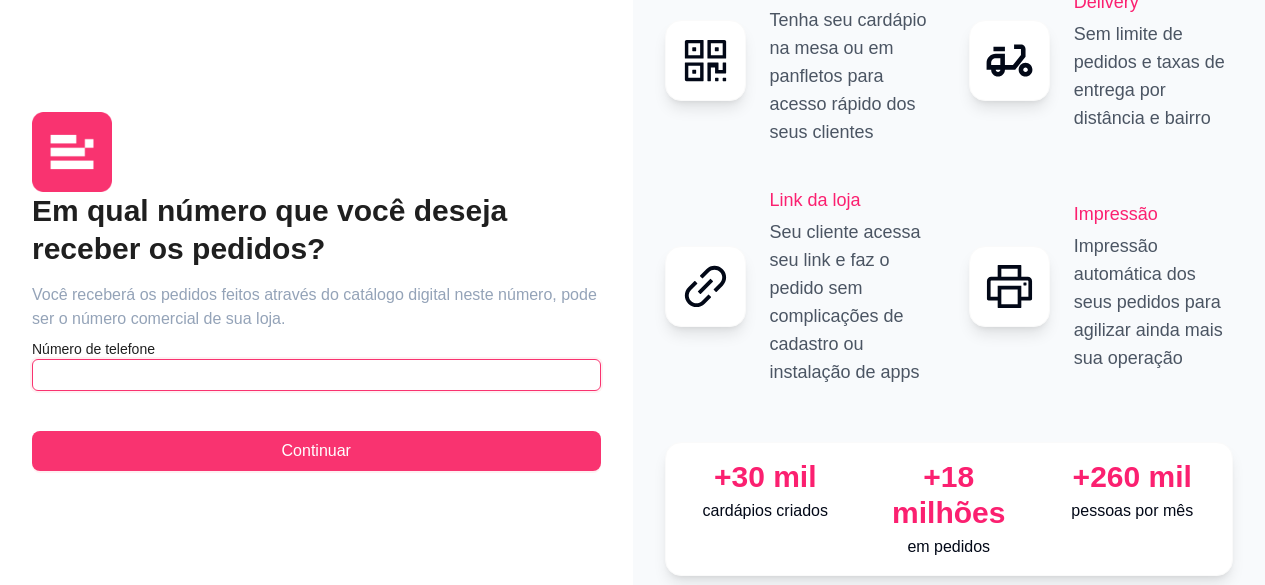 click at bounding box center [316, 375] 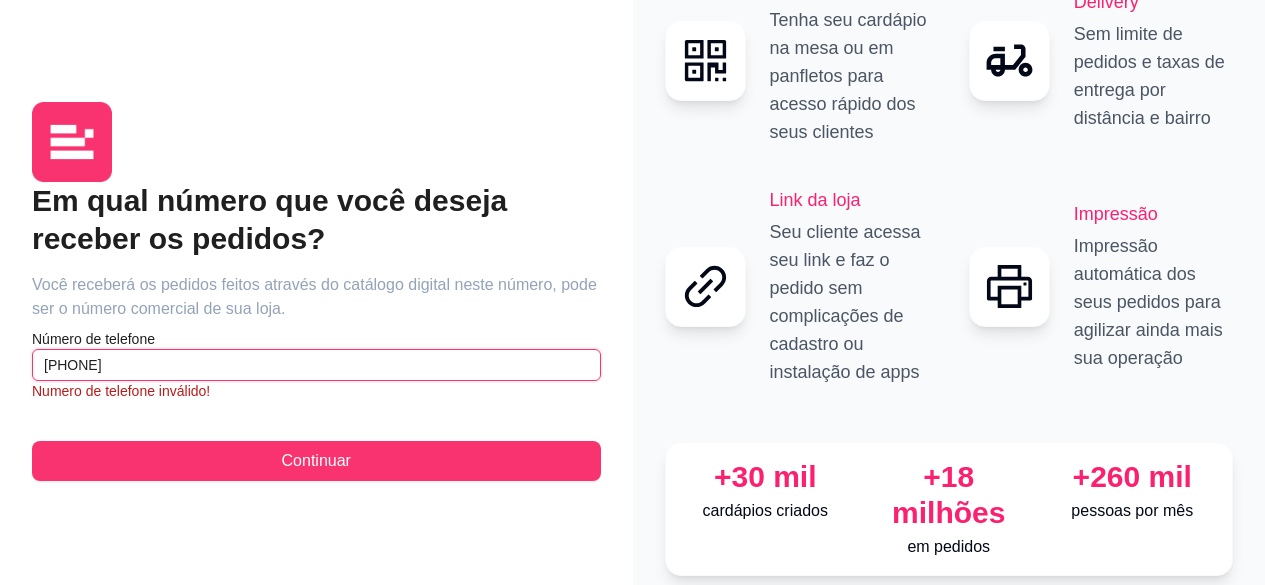 scroll, scrollTop: 48, scrollLeft: 0, axis: vertical 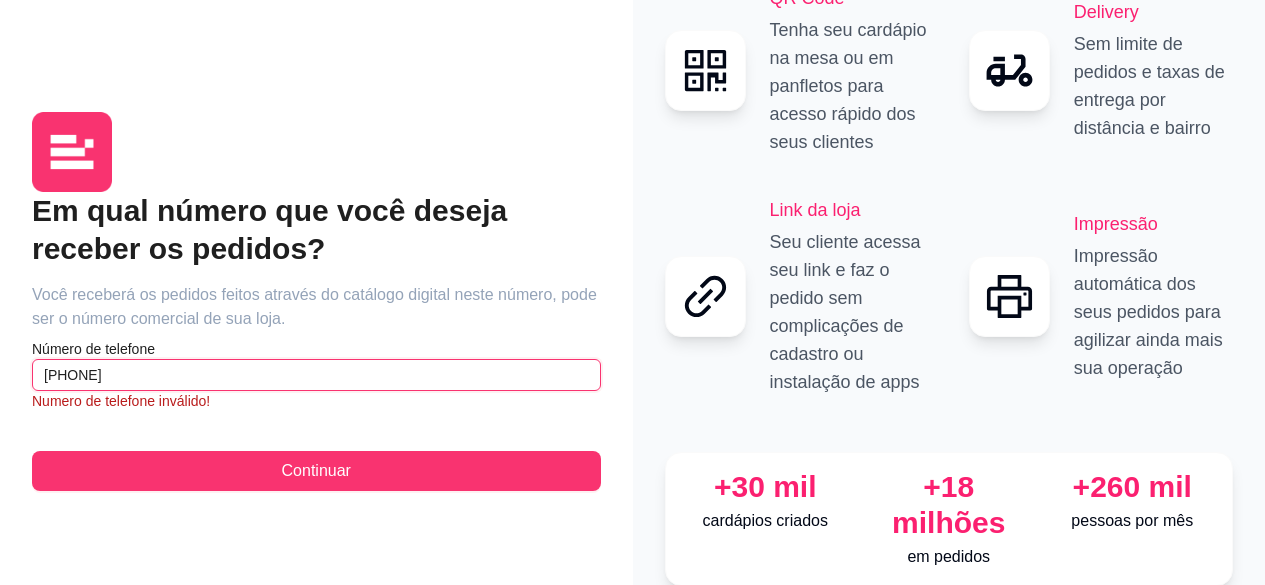 drag, startPoint x: 48, startPoint y: 356, endPoint x: 69, endPoint y: 356, distance: 21 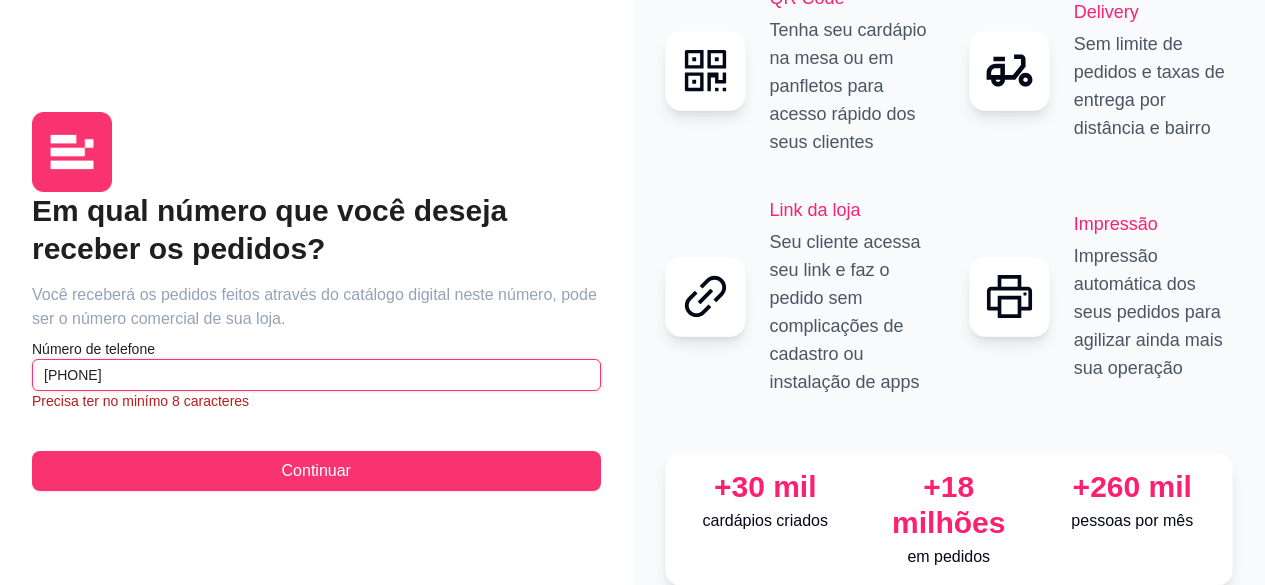 scroll, scrollTop: 58, scrollLeft: 0, axis: vertical 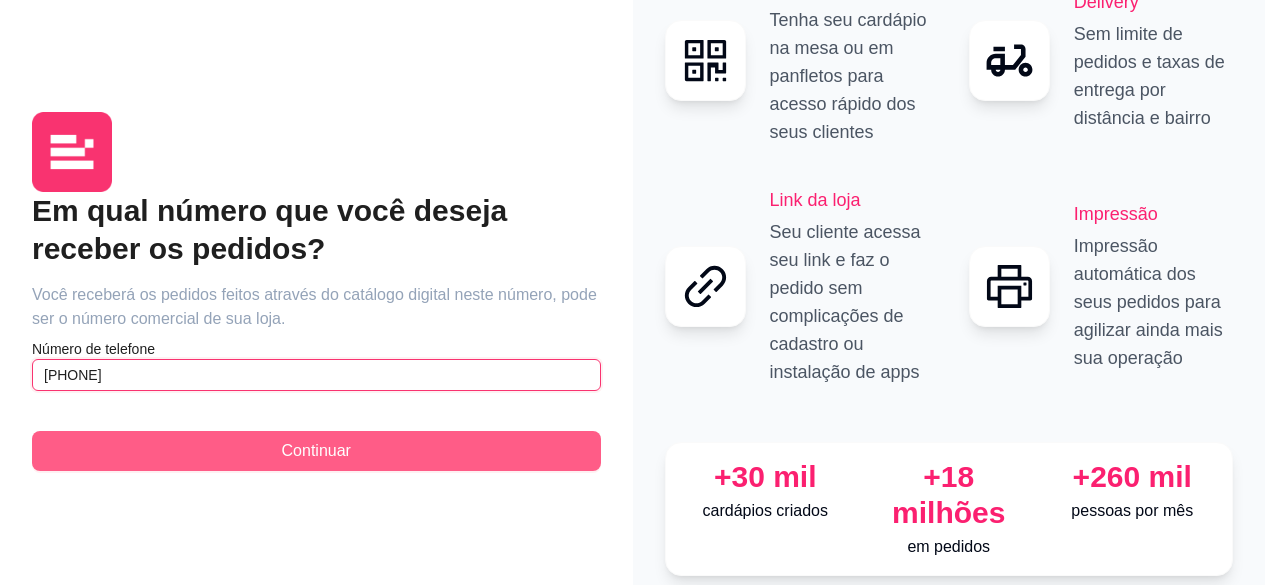 type on "[PHONE]" 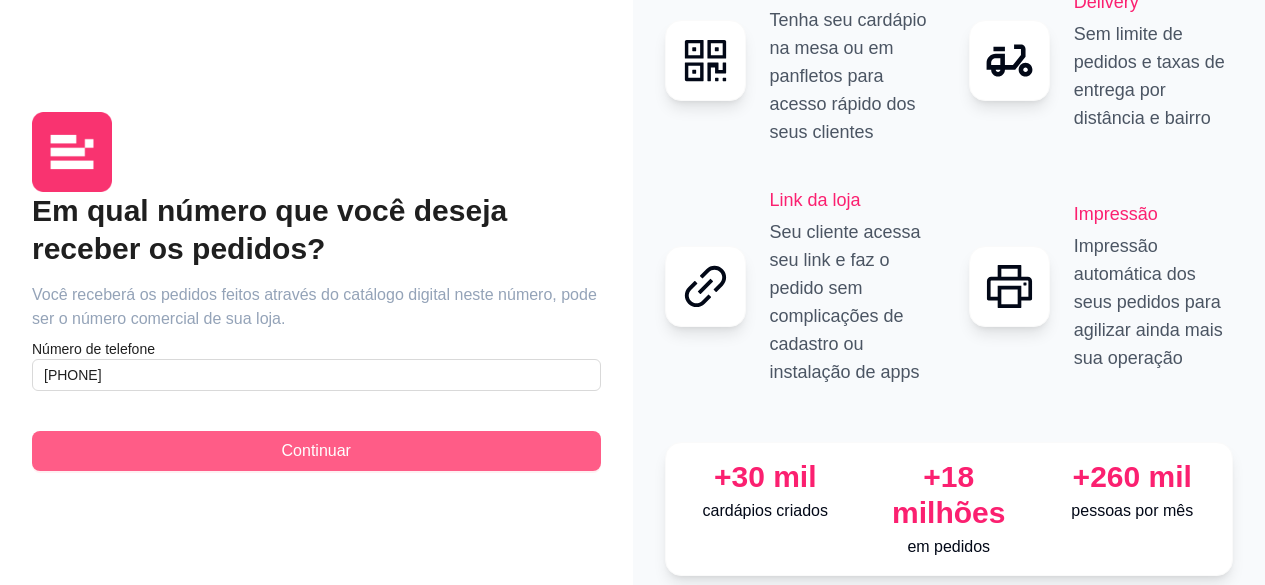 click on "Continuar" at bounding box center (316, 451) 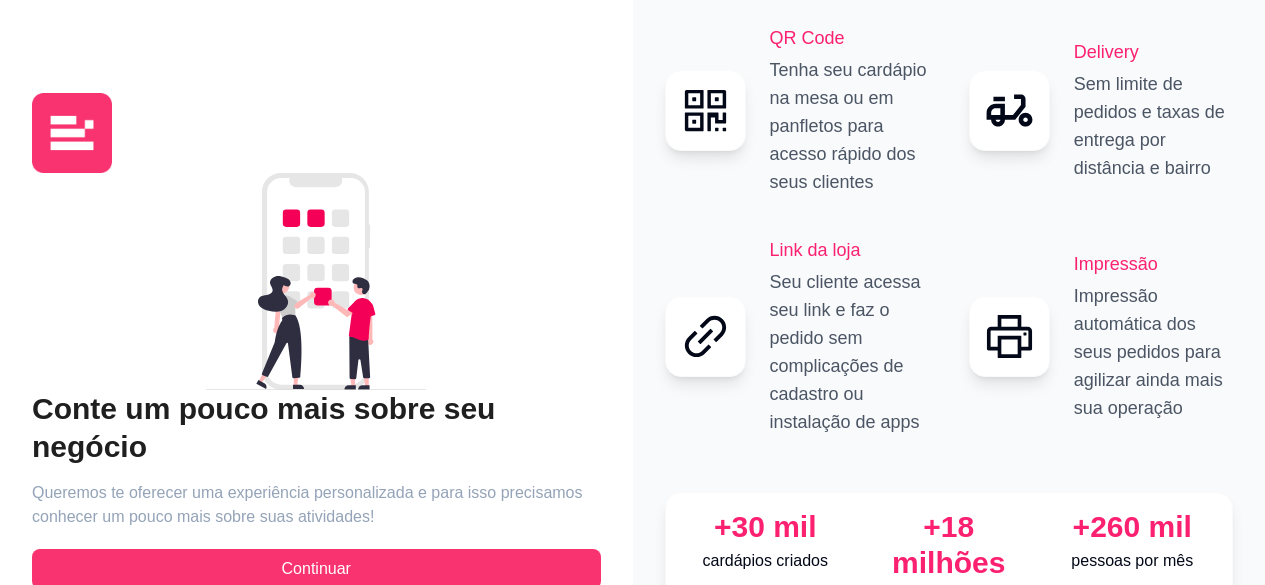 scroll, scrollTop: 77, scrollLeft: 0, axis: vertical 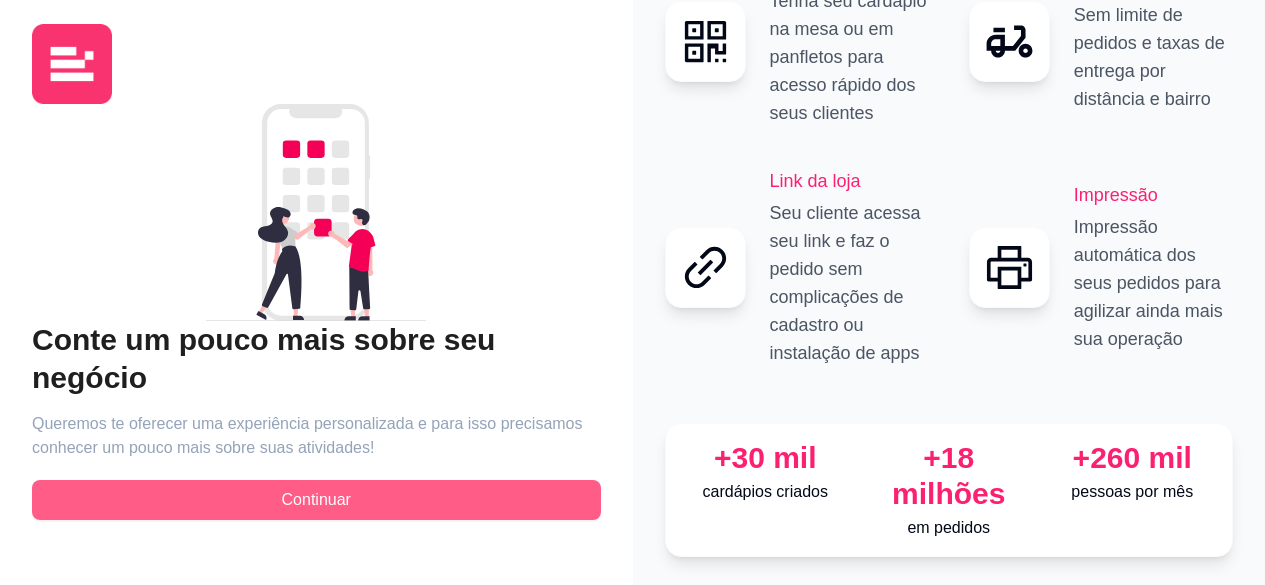 click on "Continuar" at bounding box center (316, 500) 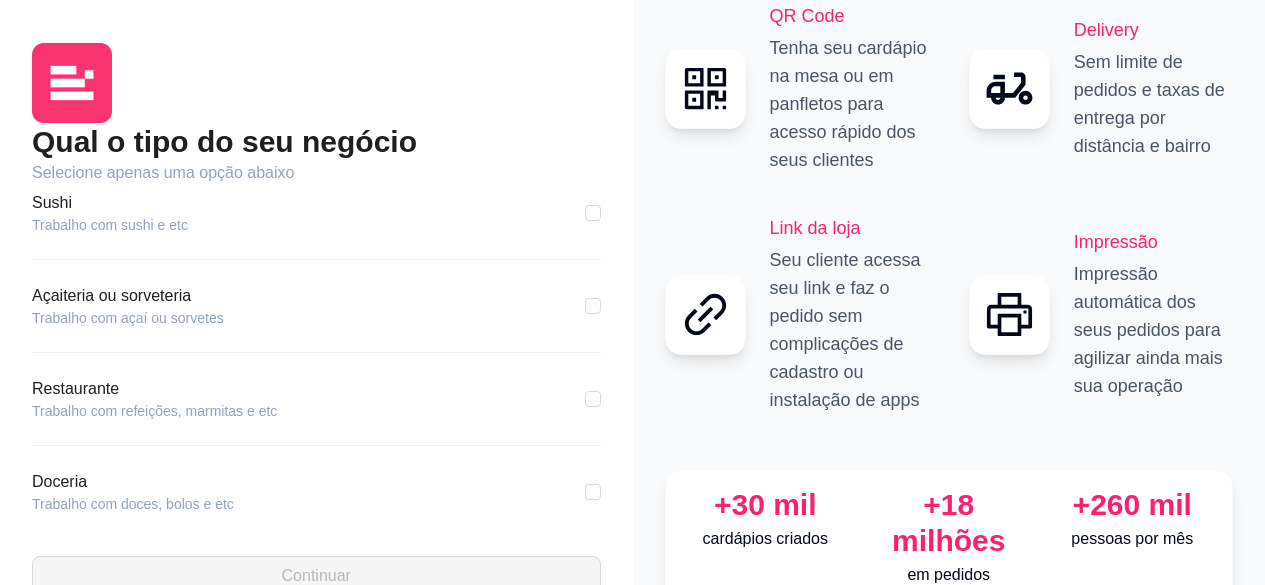 scroll, scrollTop: 300, scrollLeft: 0, axis: vertical 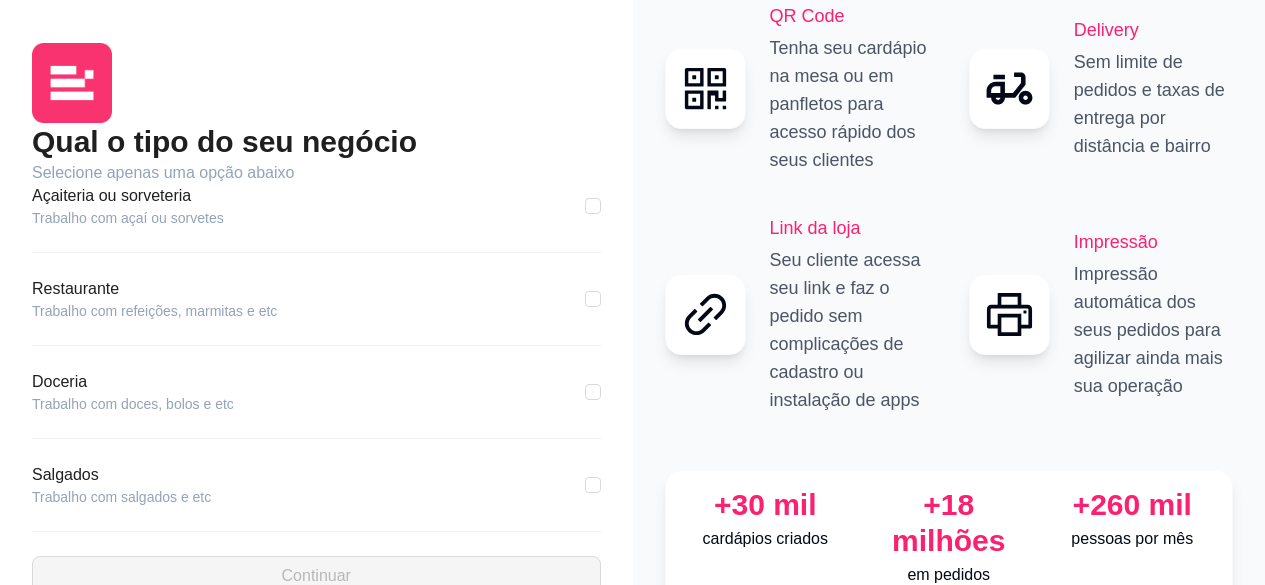 click on "Trabalho com refeições, marmitas e etc" at bounding box center (154, 311) 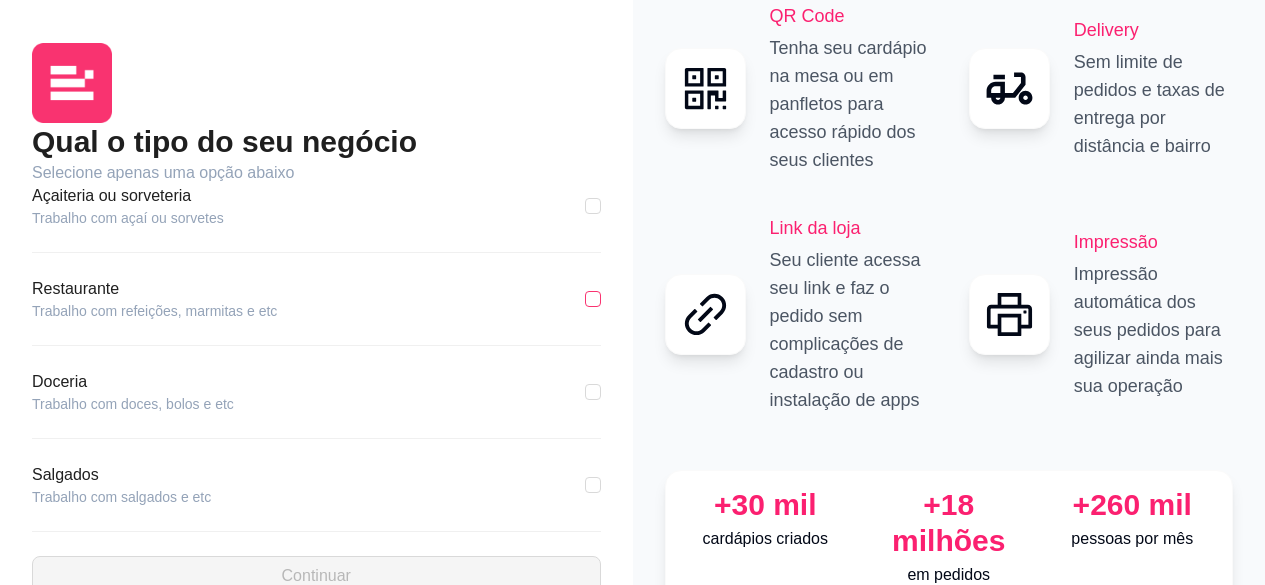 click at bounding box center (593, 299) 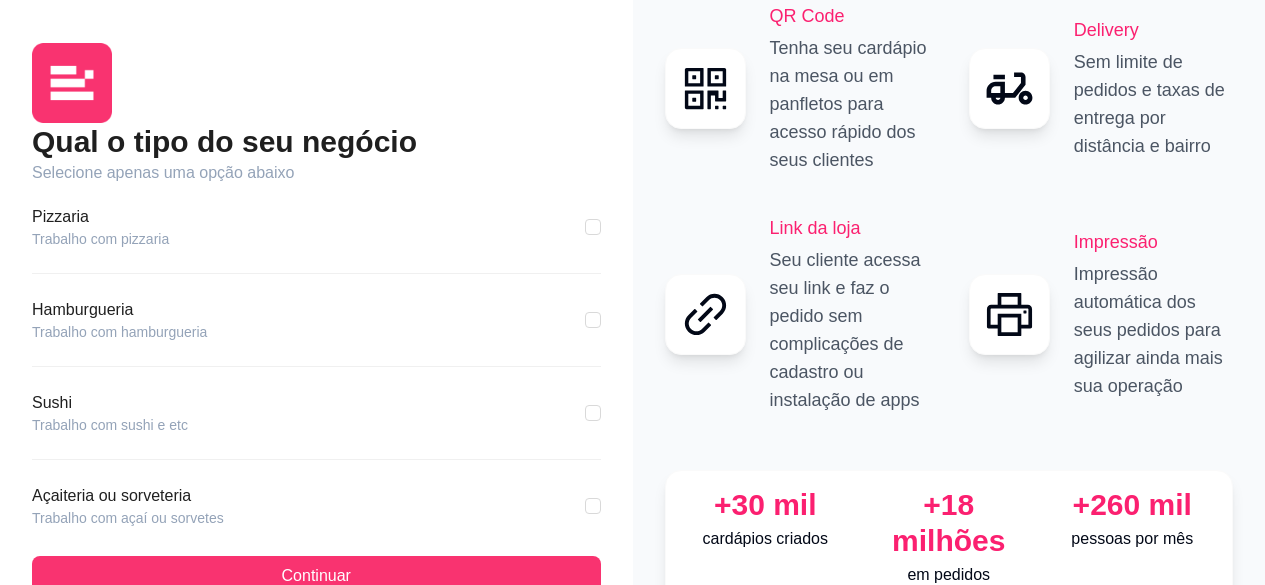 scroll, scrollTop: 413, scrollLeft: 0, axis: vertical 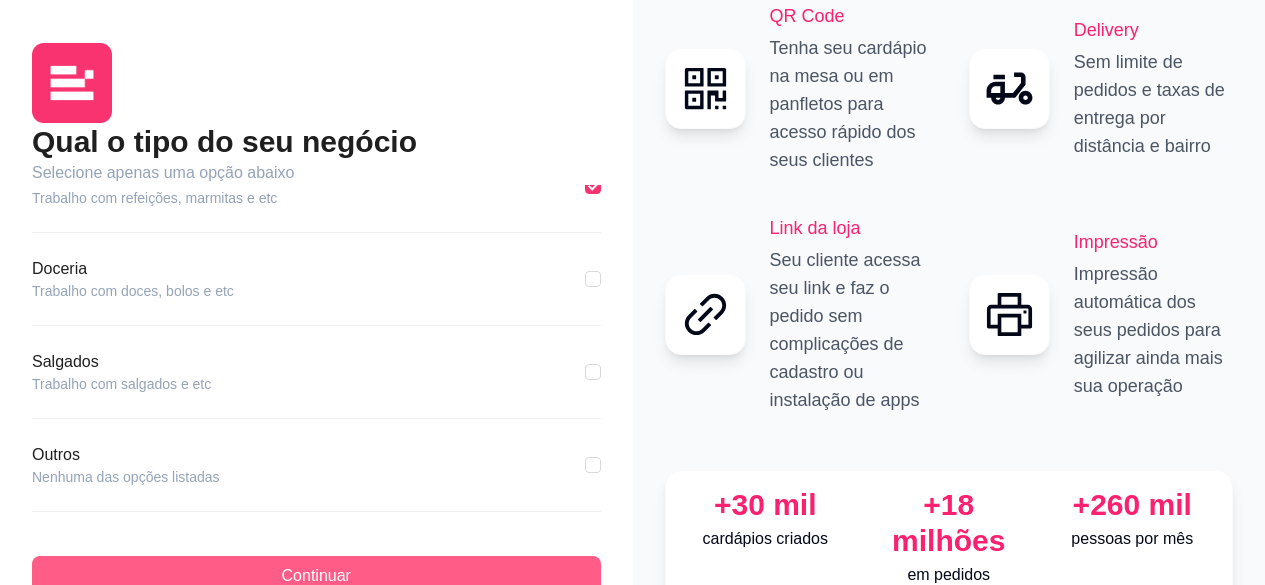 click on "Continuar" at bounding box center [316, 576] 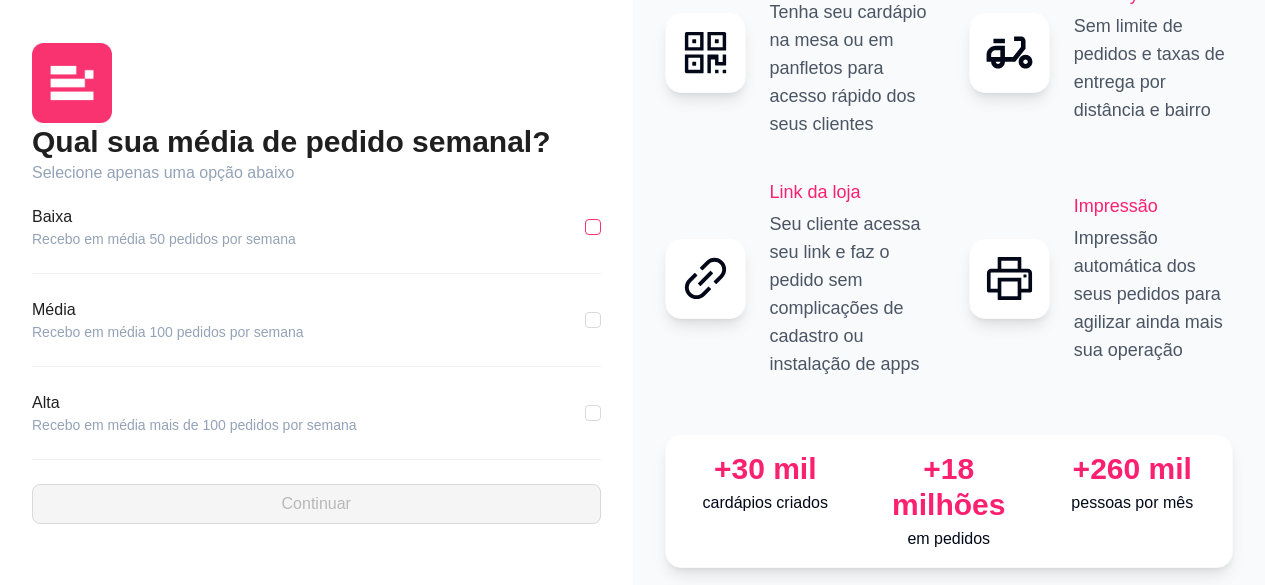 click at bounding box center (593, 227) 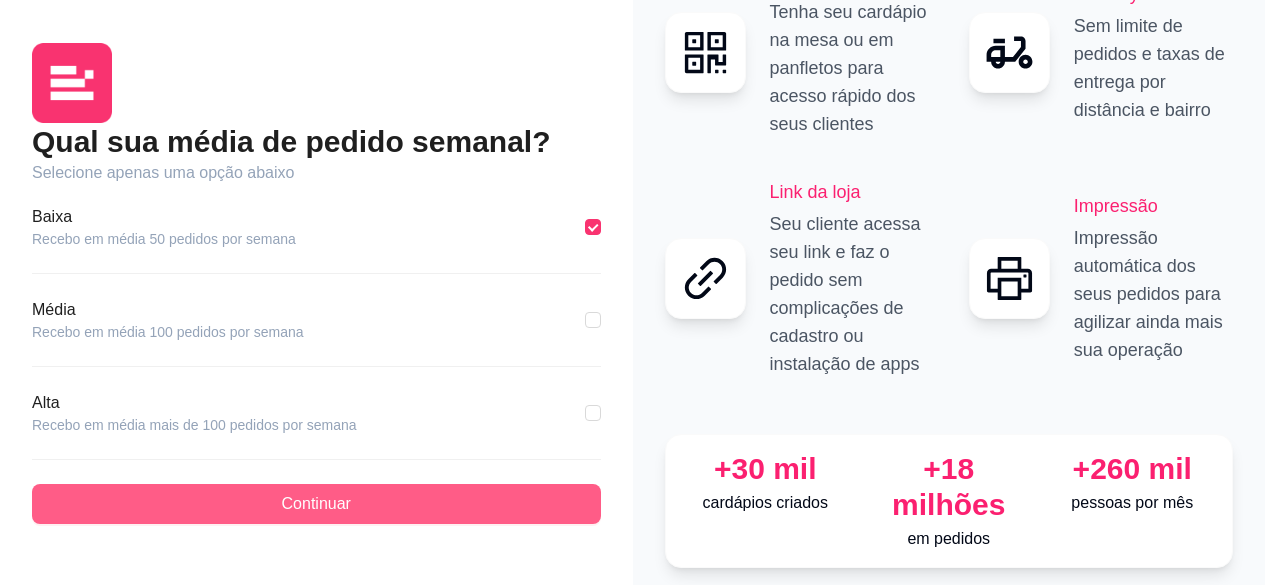 click on "Continuar" at bounding box center [316, 504] 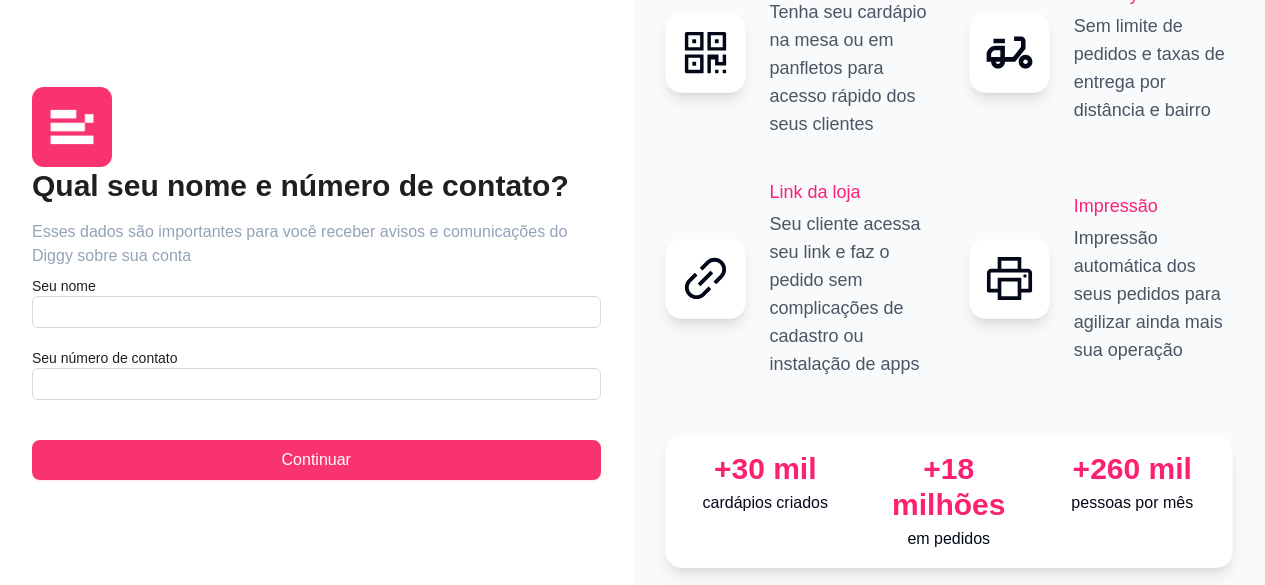 scroll, scrollTop: 77, scrollLeft: 0, axis: vertical 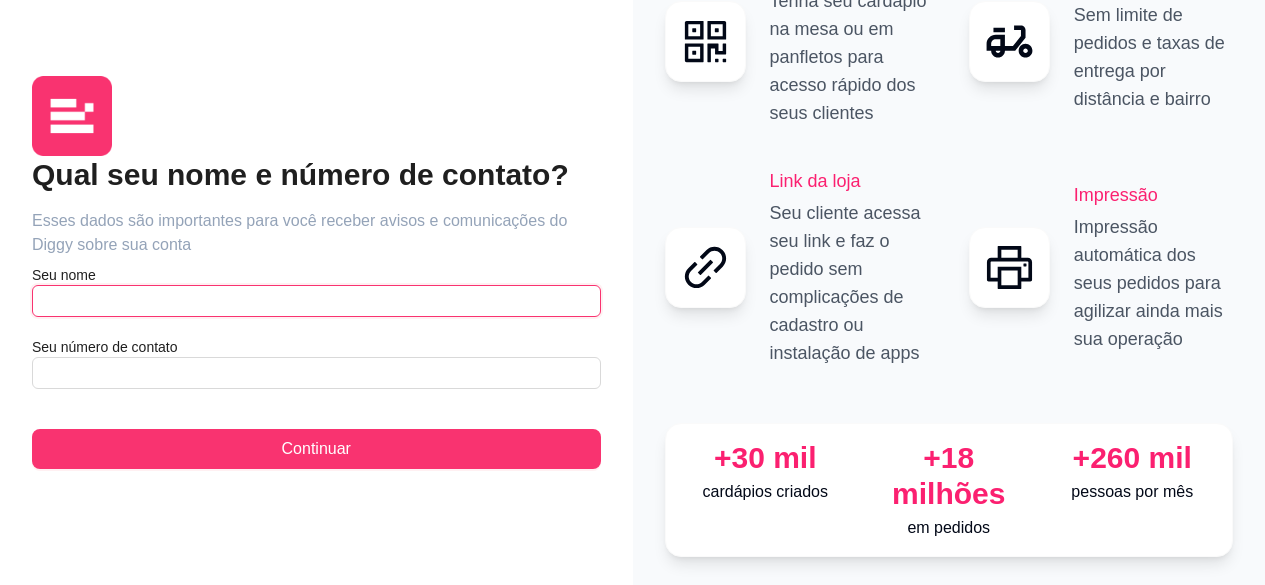 click at bounding box center (316, 301) 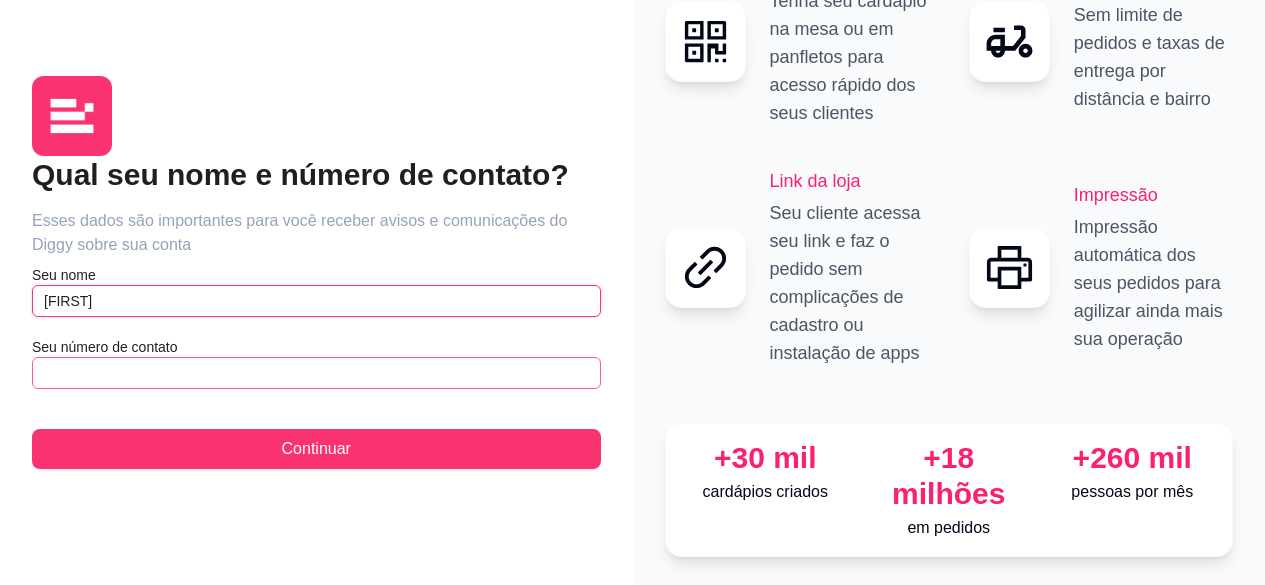type on "[FIRST]" 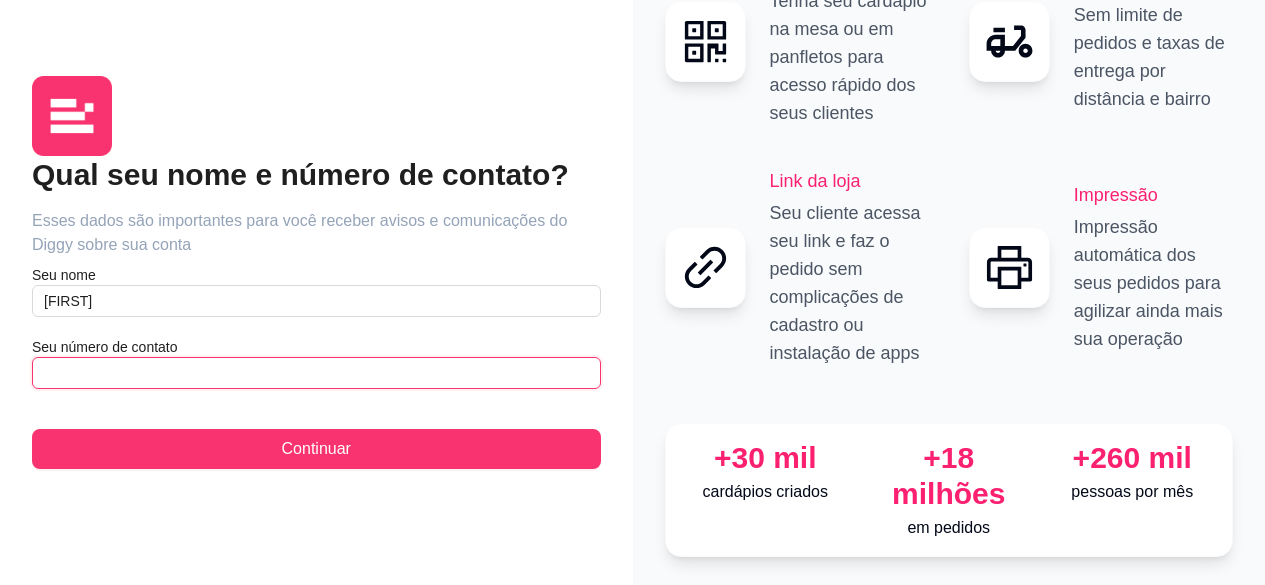 click at bounding box center [316, 373] 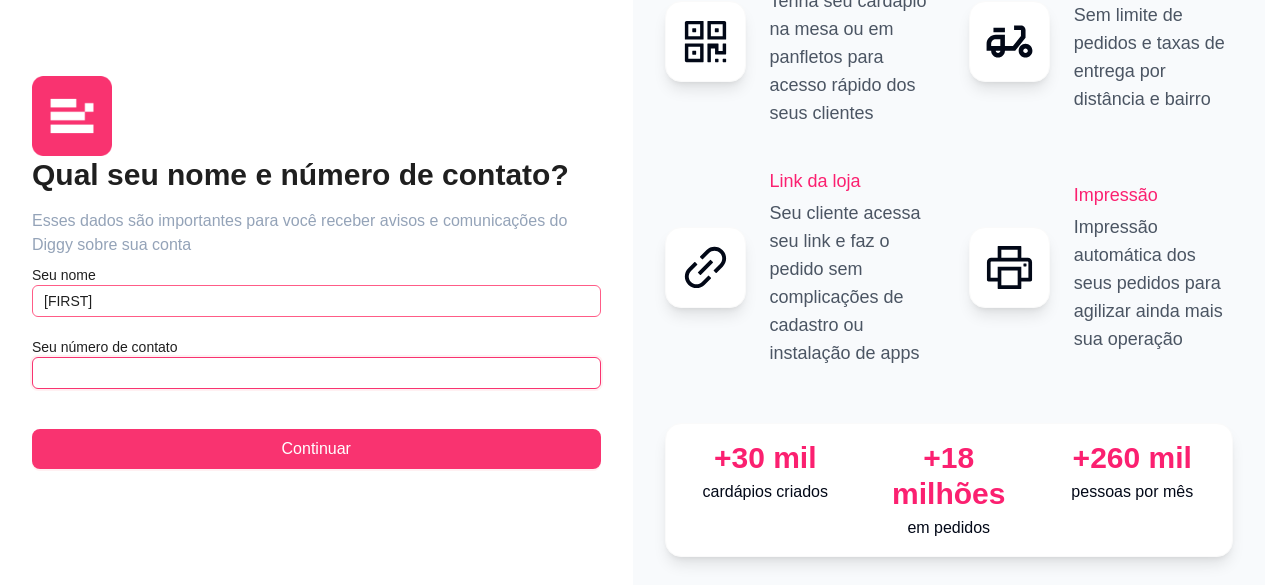 paste on "[PHONE]" 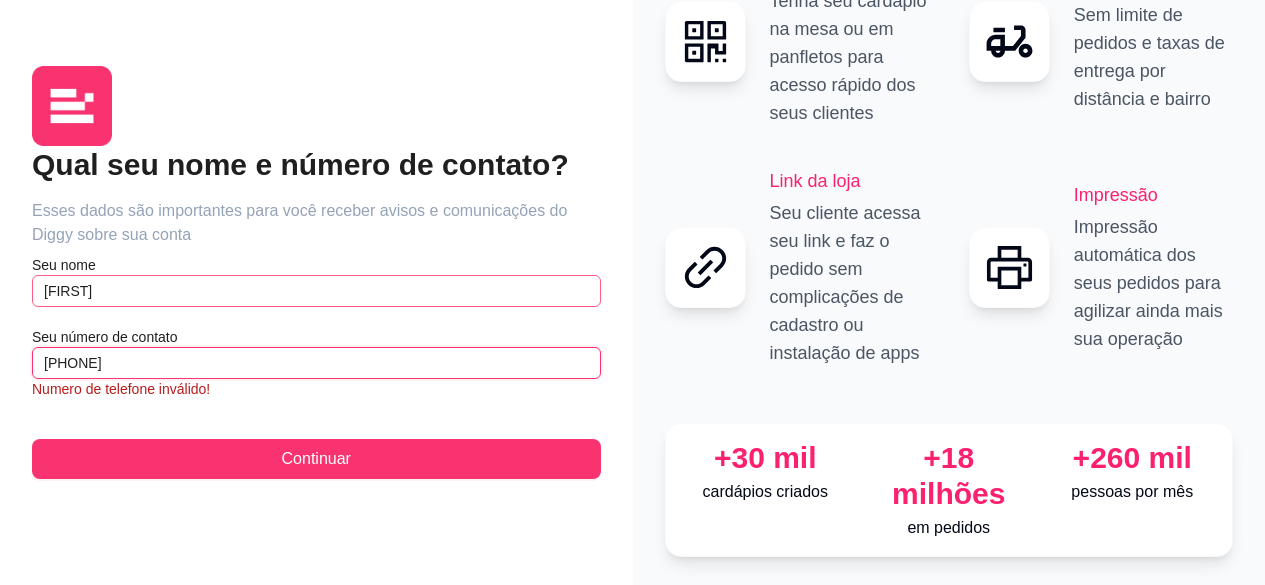 scroll, scrollTop: 67, scrollLeft: 0, axis: vertical 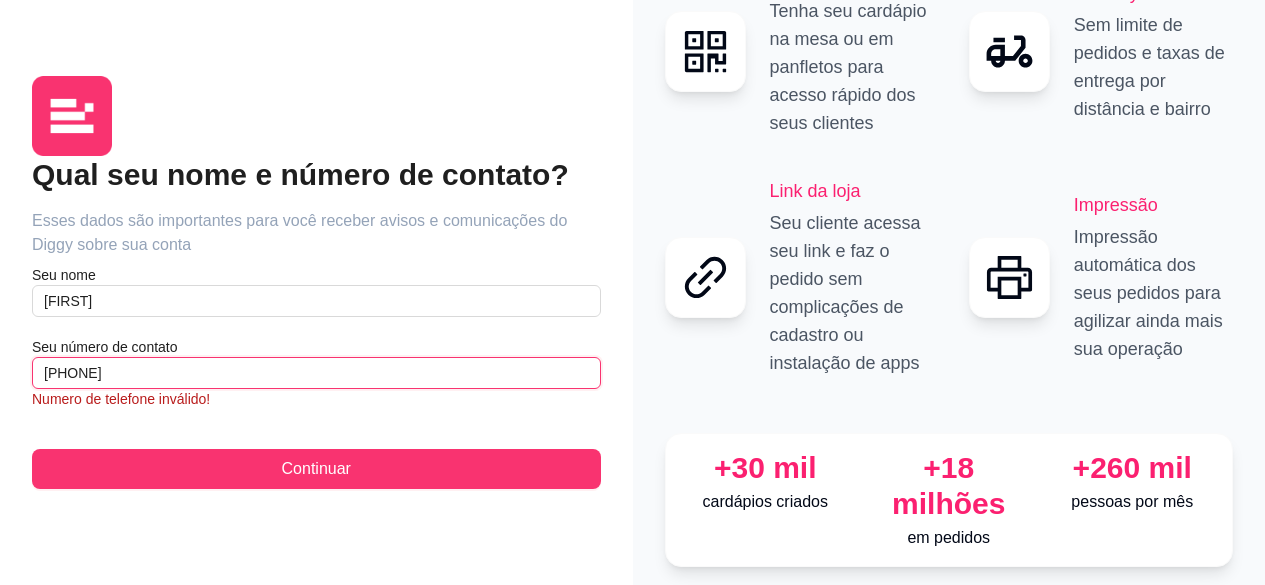 click on "[PHONE]" at bounding box center [316, 373] 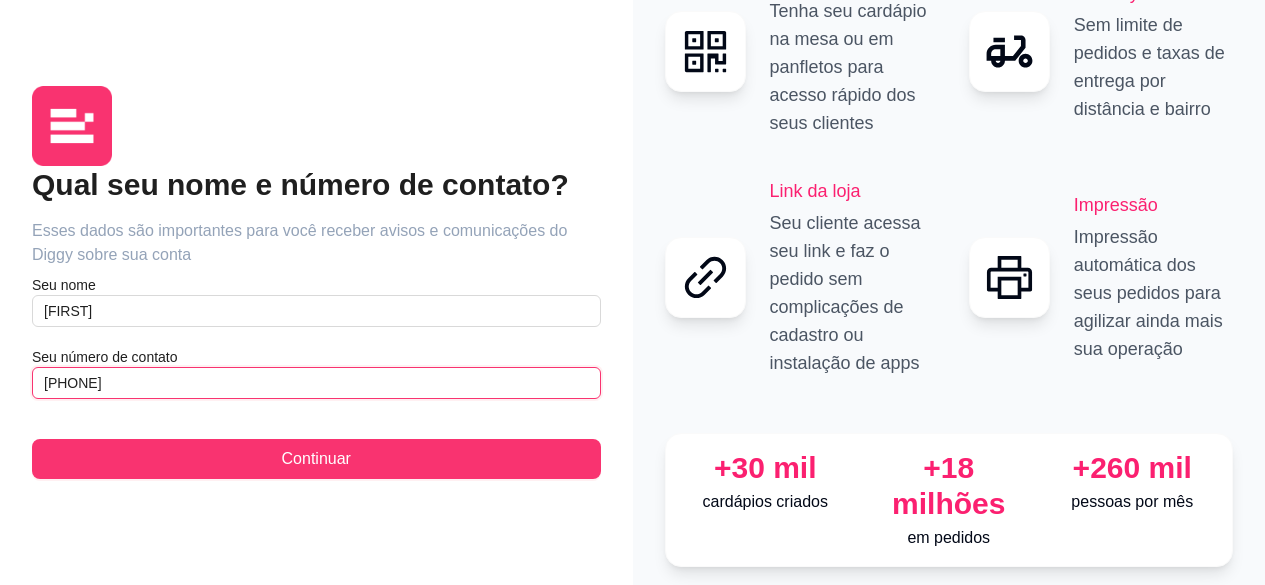 scroll, scrollTop: 77, scrollLeft: 0, axis: vertical 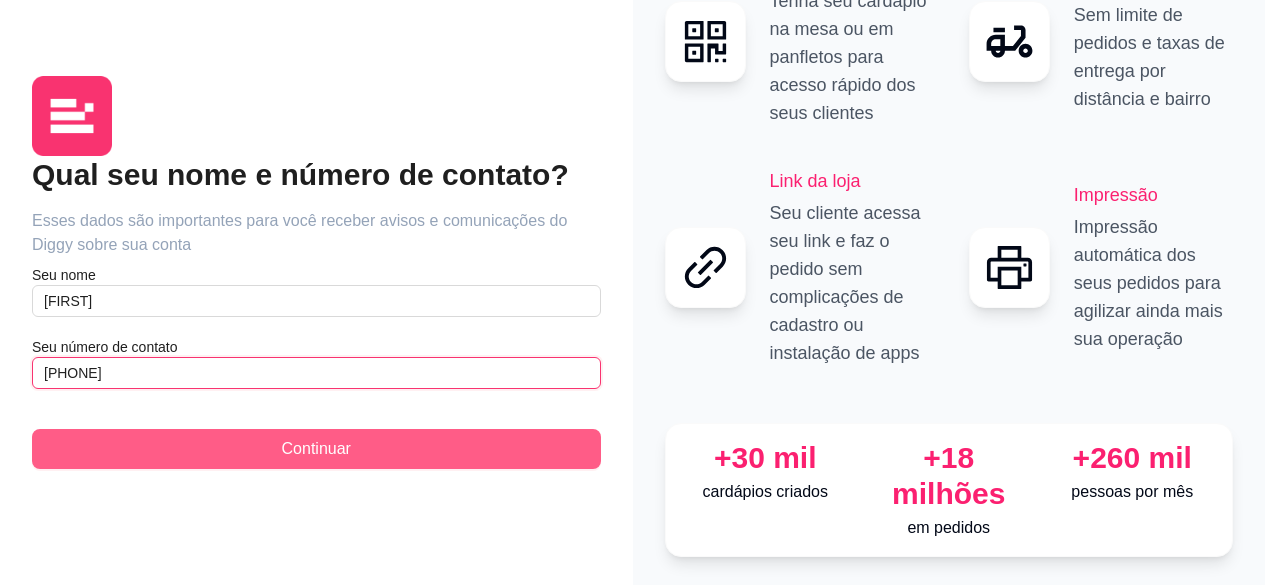 type on "[PHONE]" 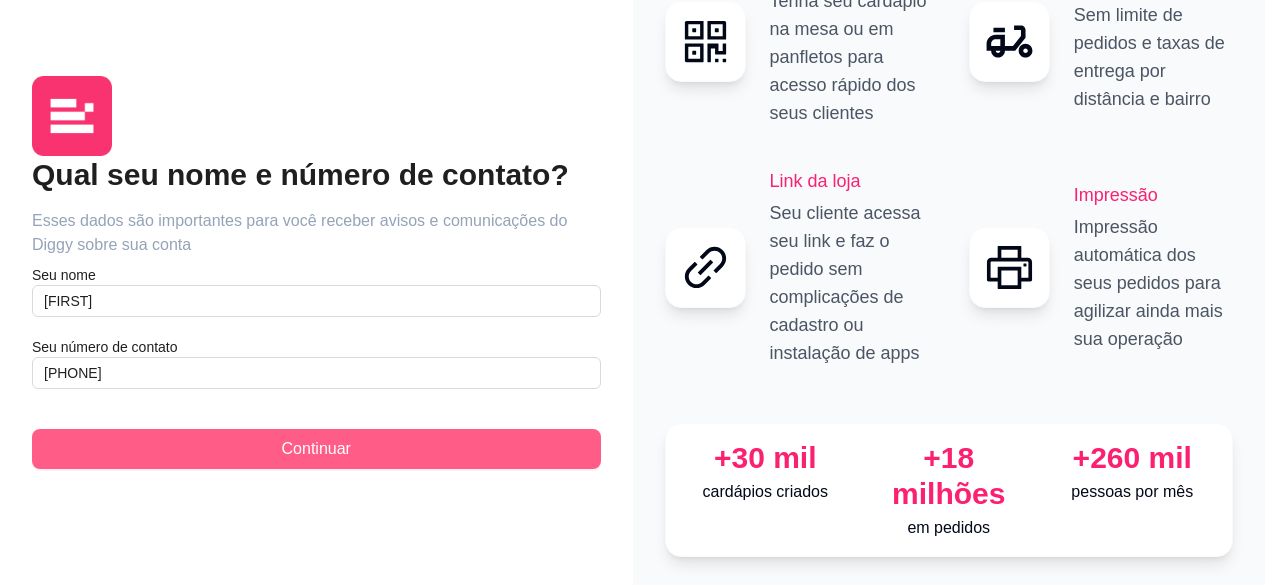 click on "Continuar" at bounding box center [316, 449] 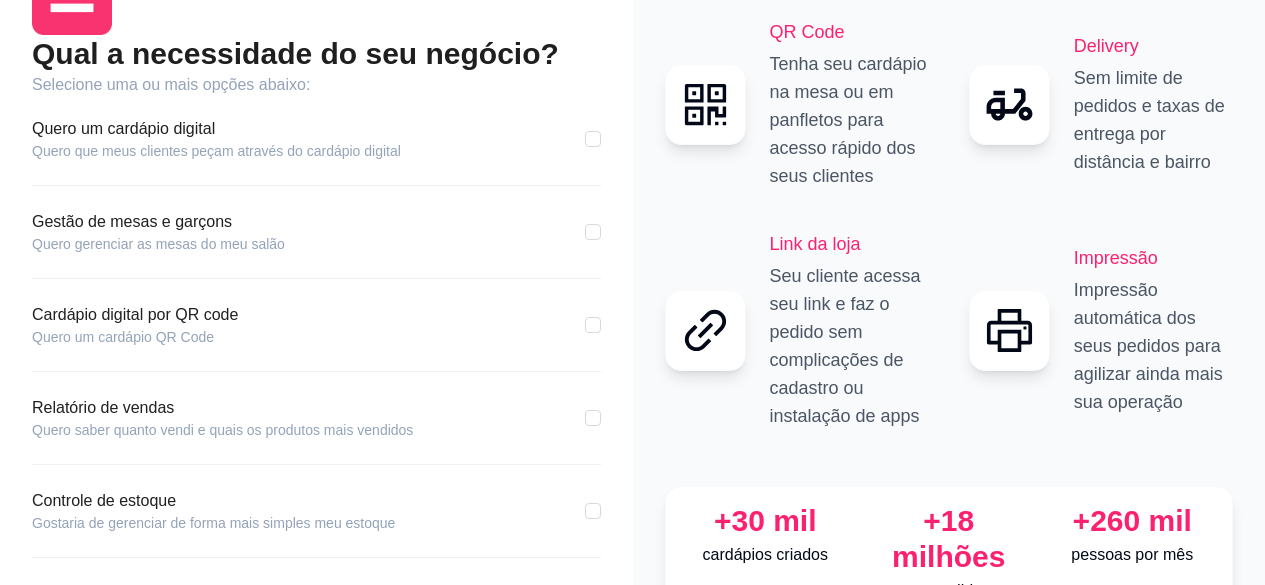 scroll, scrollTop: 0, scrollLeft: 0, axis: both 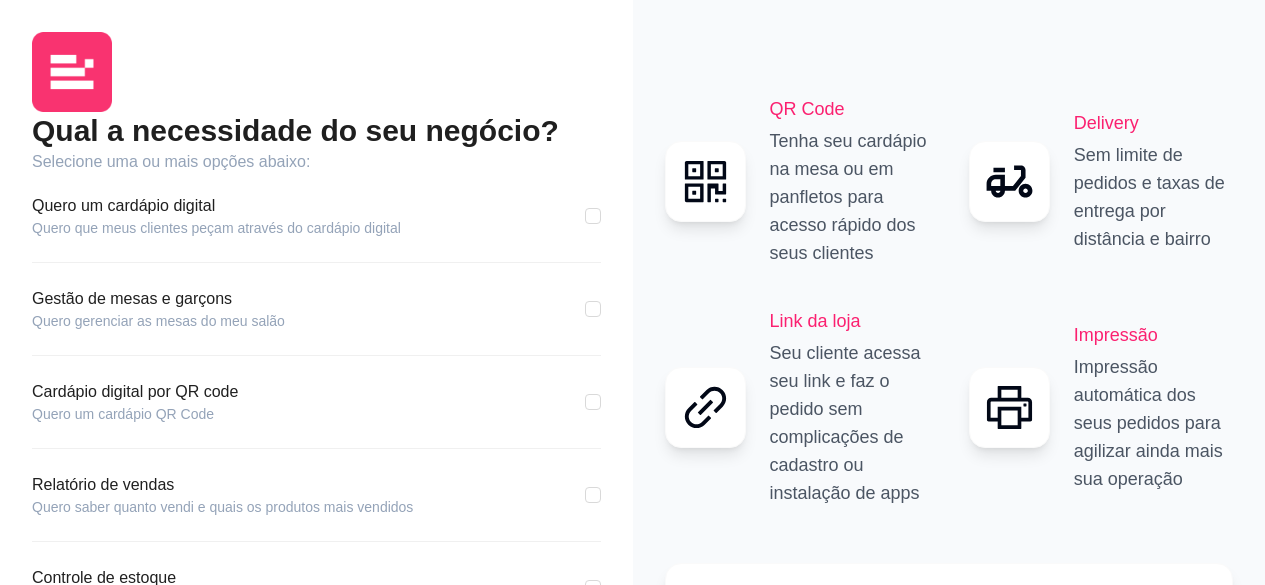 click on "Quero um cardápio digital Quero que meus clientes peçam através do cardápio digital" at bounding box center [316, 216] 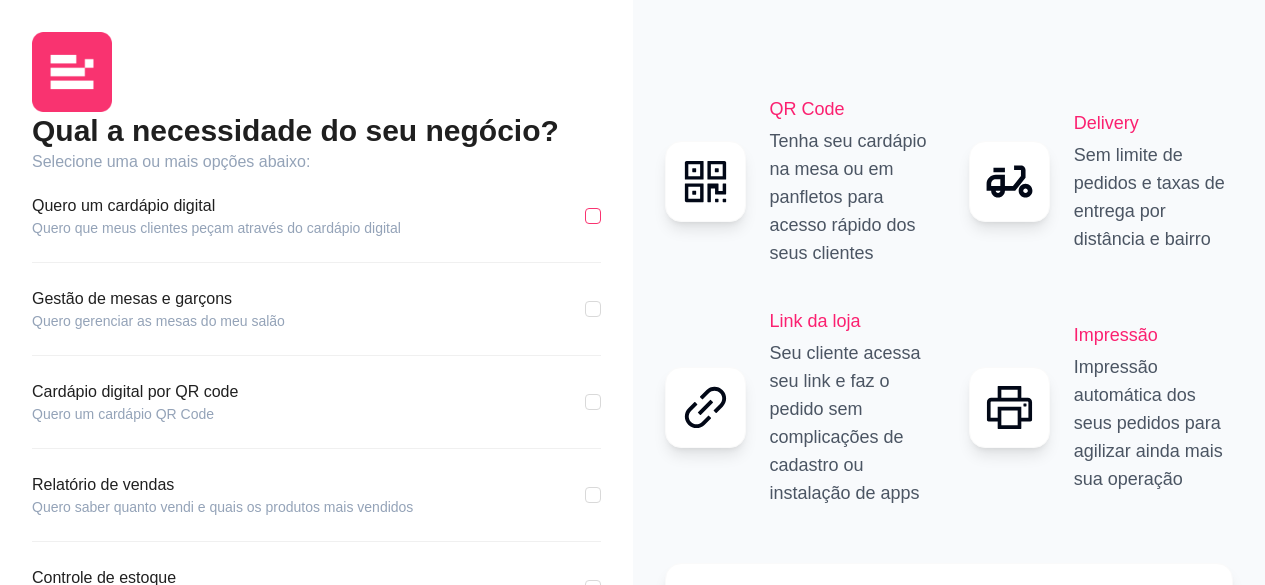 click at bounding box center (593, 216) 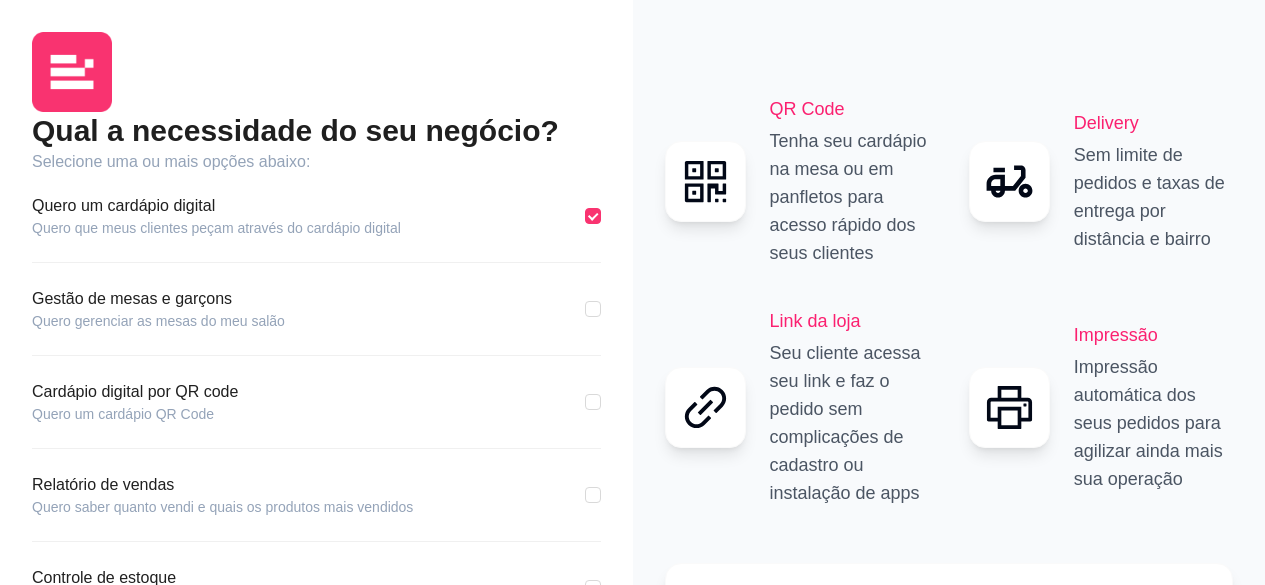 scroll, scrollTop: 100, scrollLeft: 0, axis: vertical 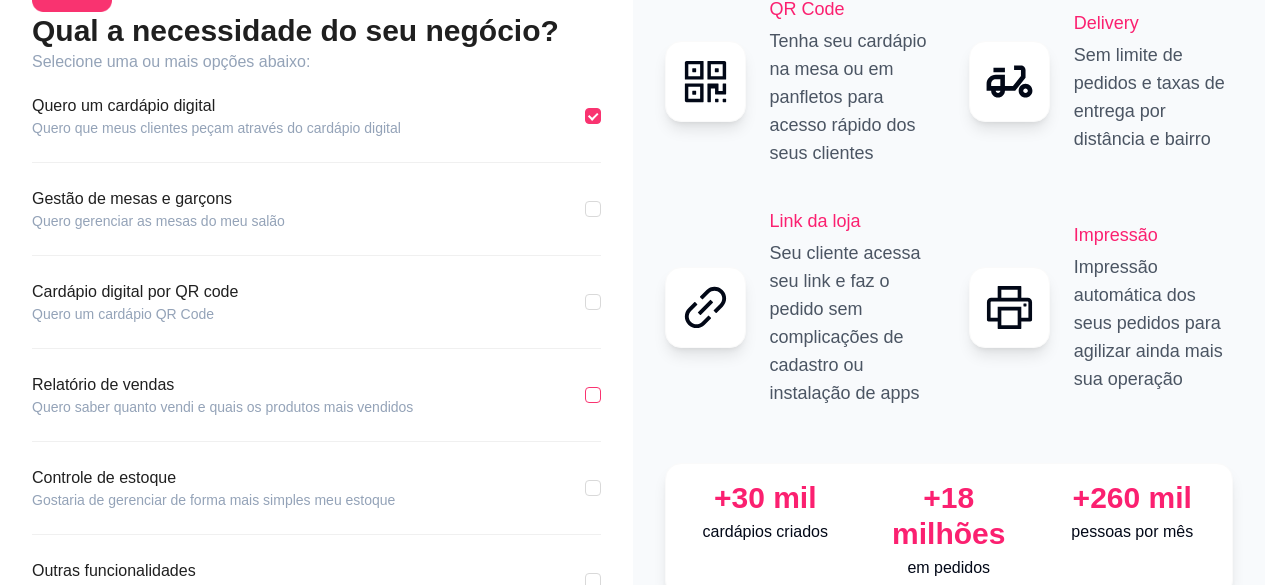 click at bounding box center (593, 395) 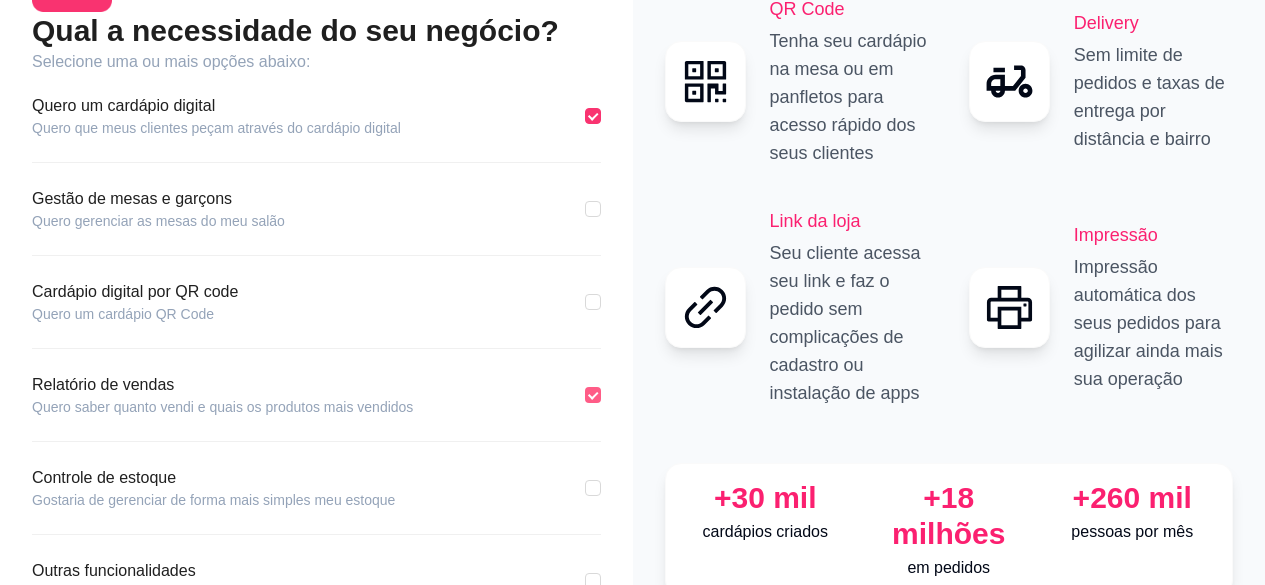 scroll, scrollTop: 239, scrollLeft: 0, axis: vertical 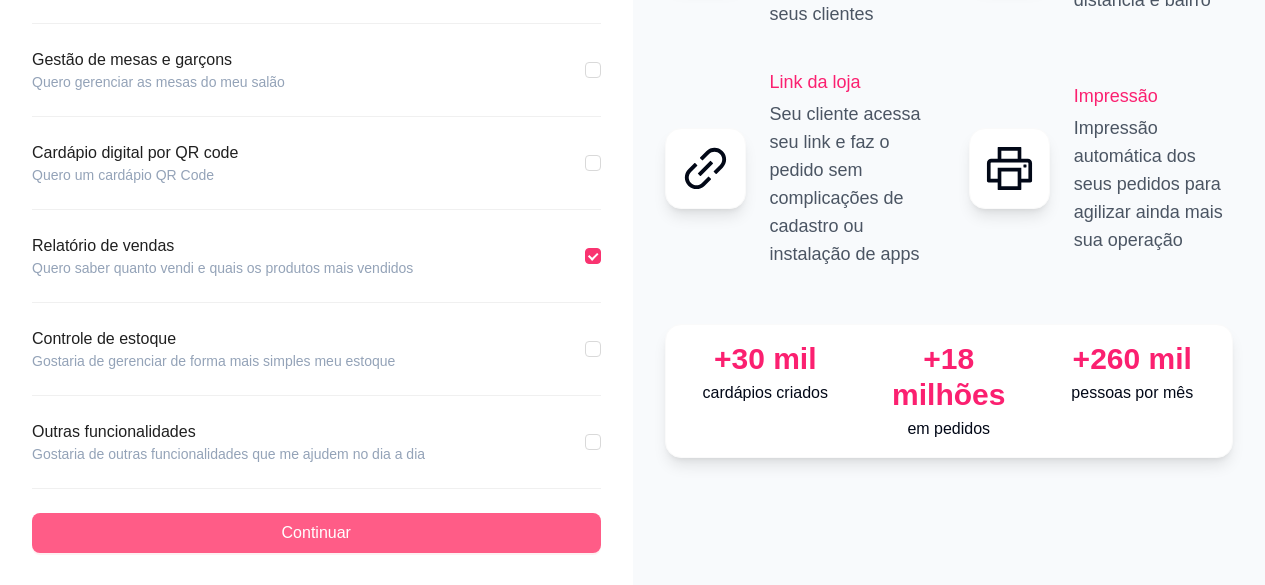 click on "Continuar" at bounding box center [316, 533] 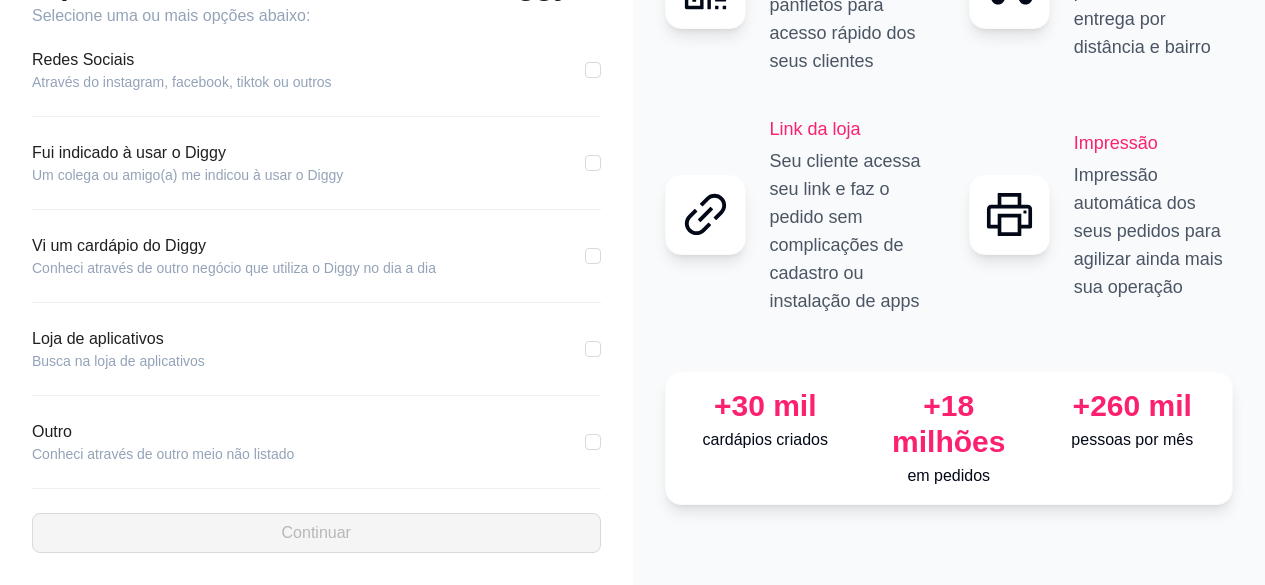 scroll, scrollTop: 0, scrollLeft: 0, axis: both 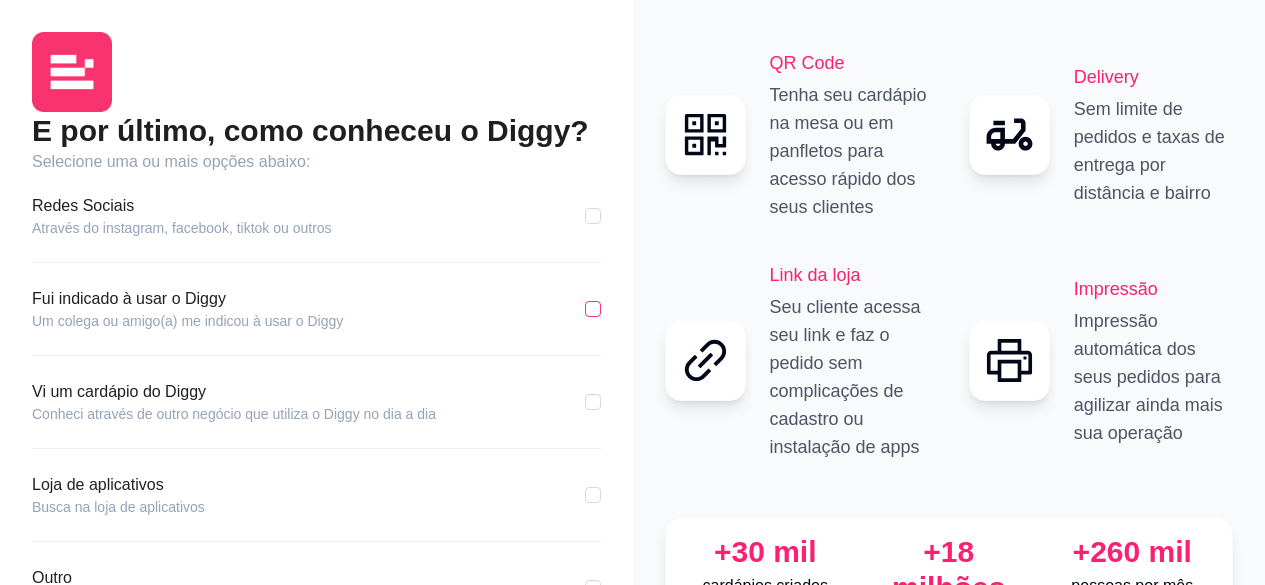 click at bounding box center [593, 309] 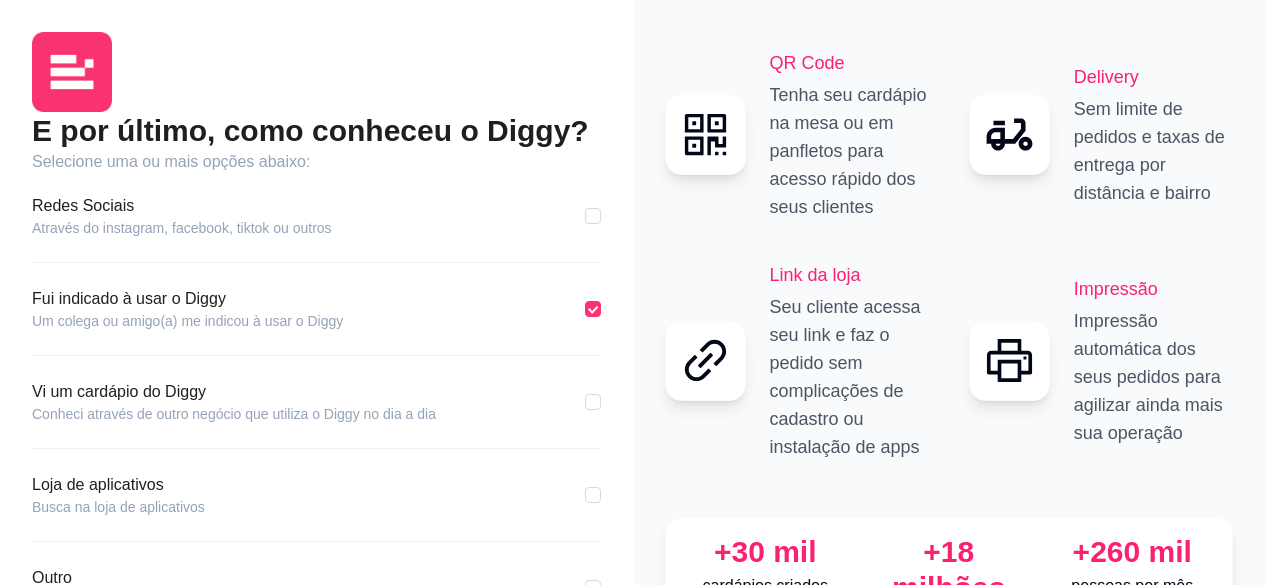 scroll, scrollTop: 146, scrollLeft: 0, axis: vertical 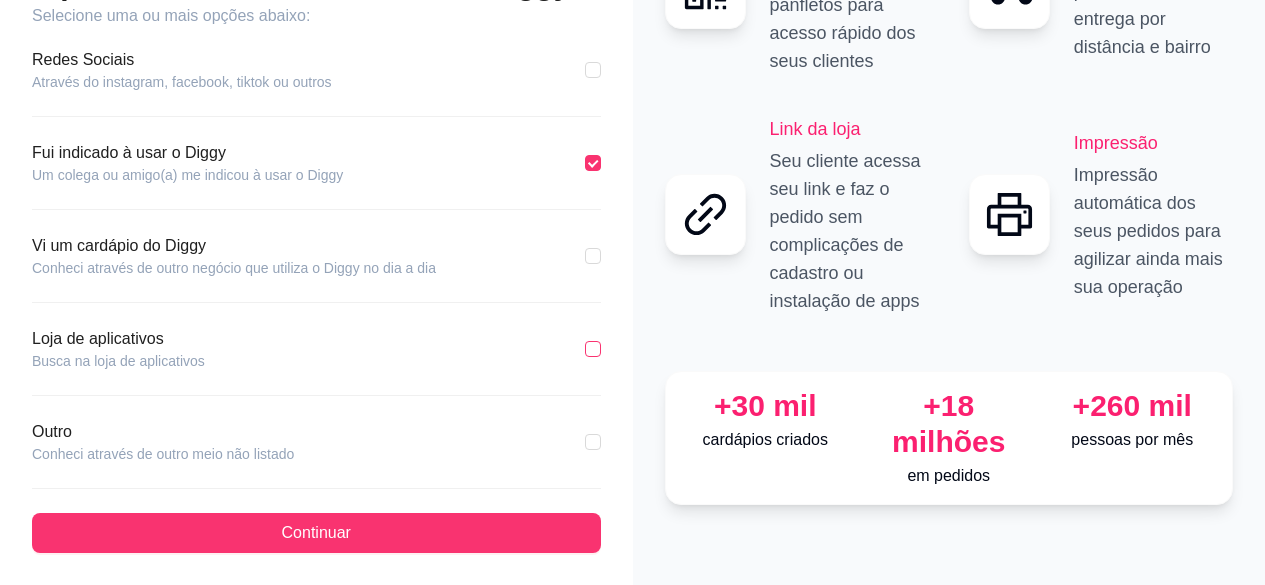 click at bounding box center [593, 349] 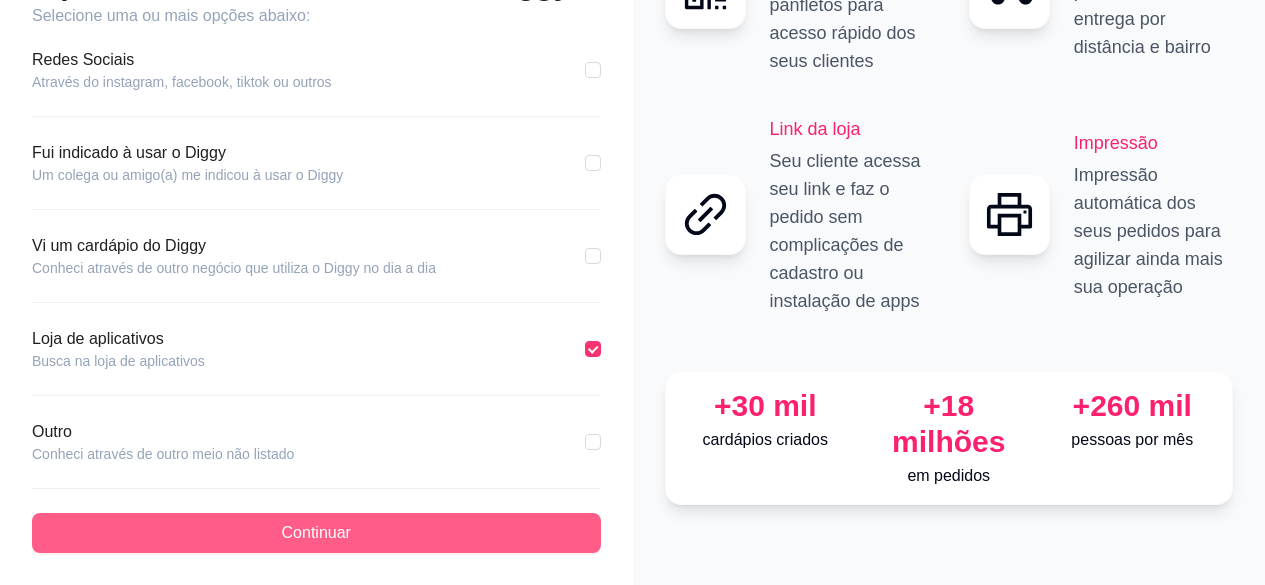 click on "Continuar" at bounding box center [316, 533] 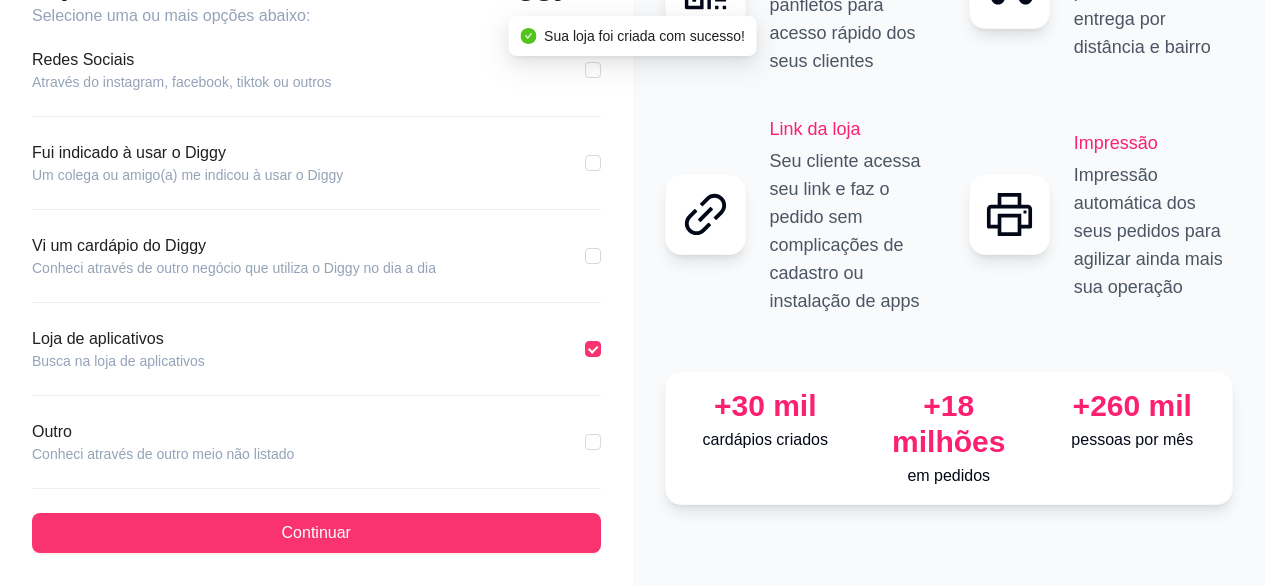 scroll, scrollTop: 0, scrollLeft: 0, axis: both 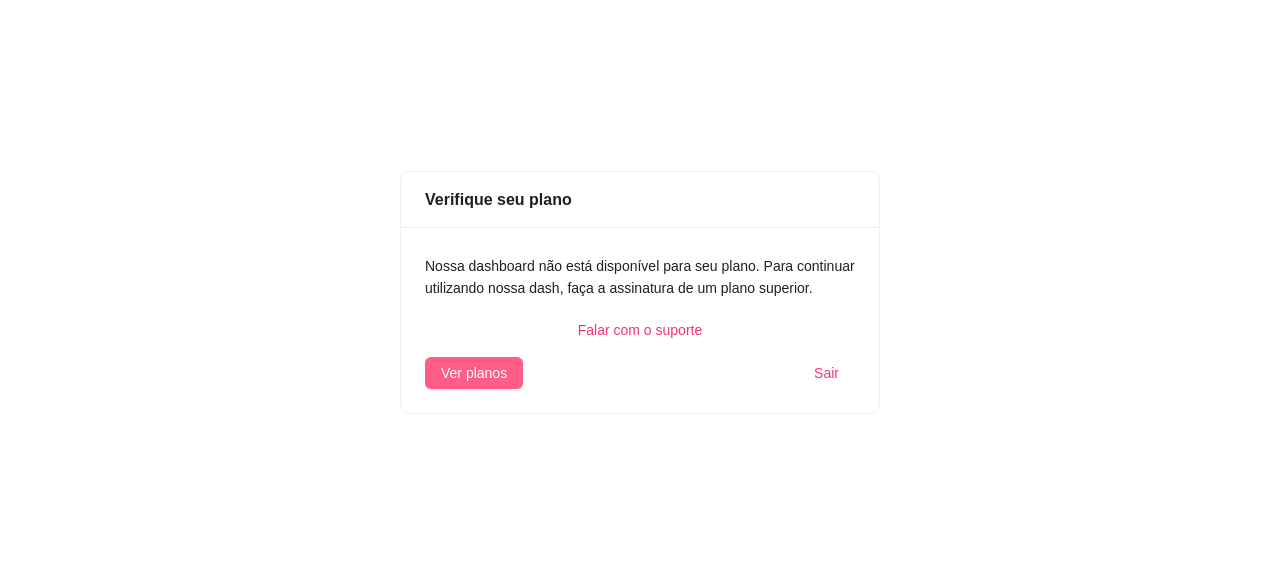 click on "Ver planos" at bounding box center [474, 373] 